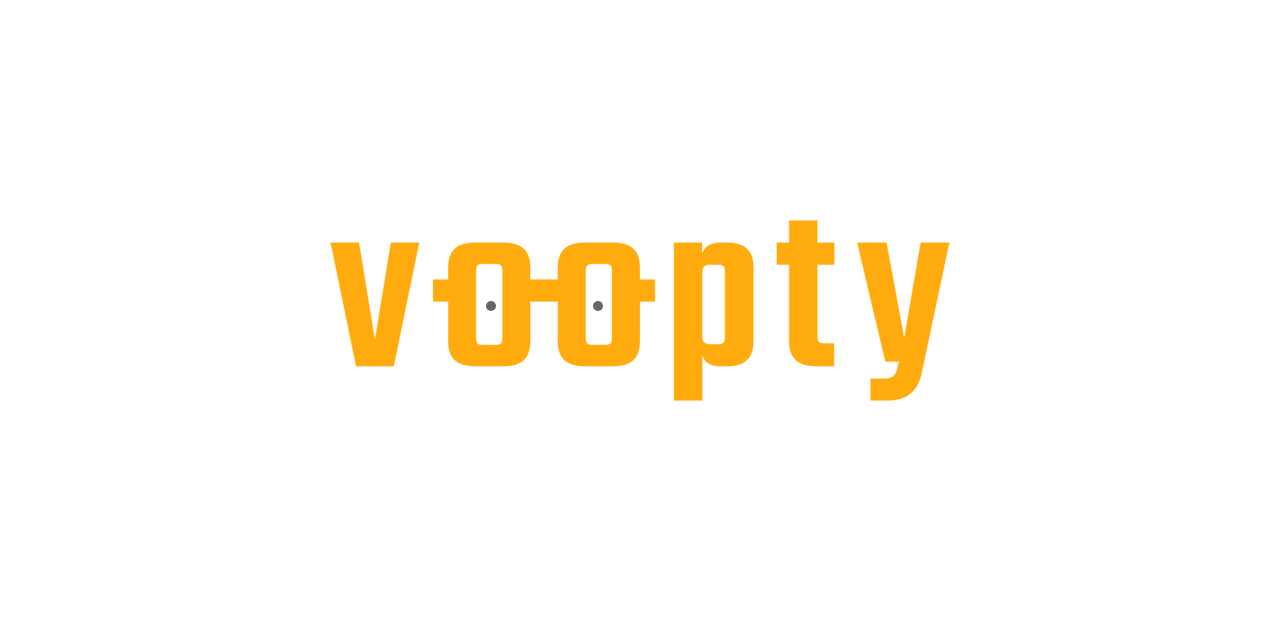 scroll, scrollTop: 0, scrollLeft: 0, axis: both 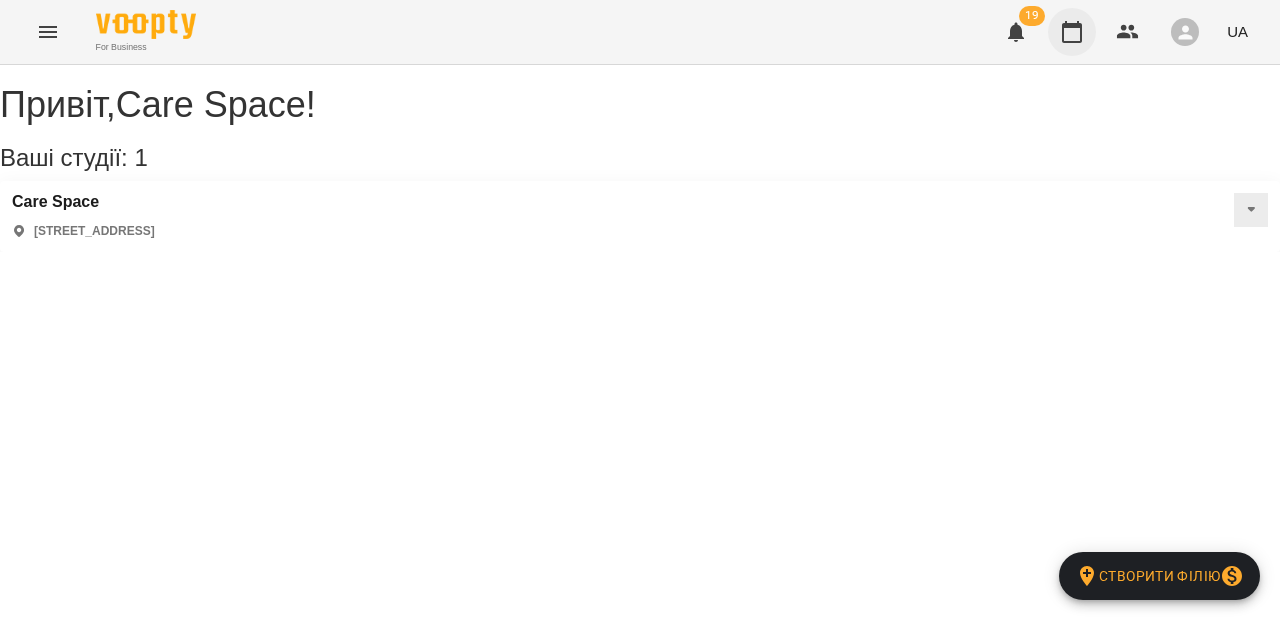 click 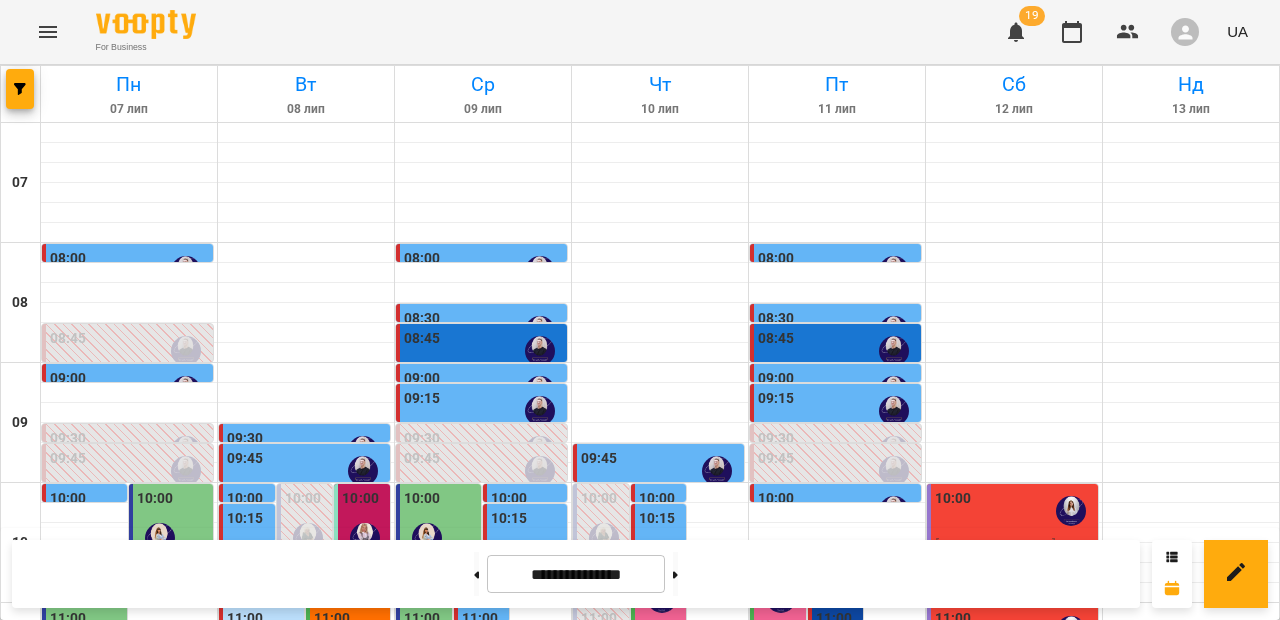 scroll, scrollTop: 288, scrollLeft: 0, axis: vertical 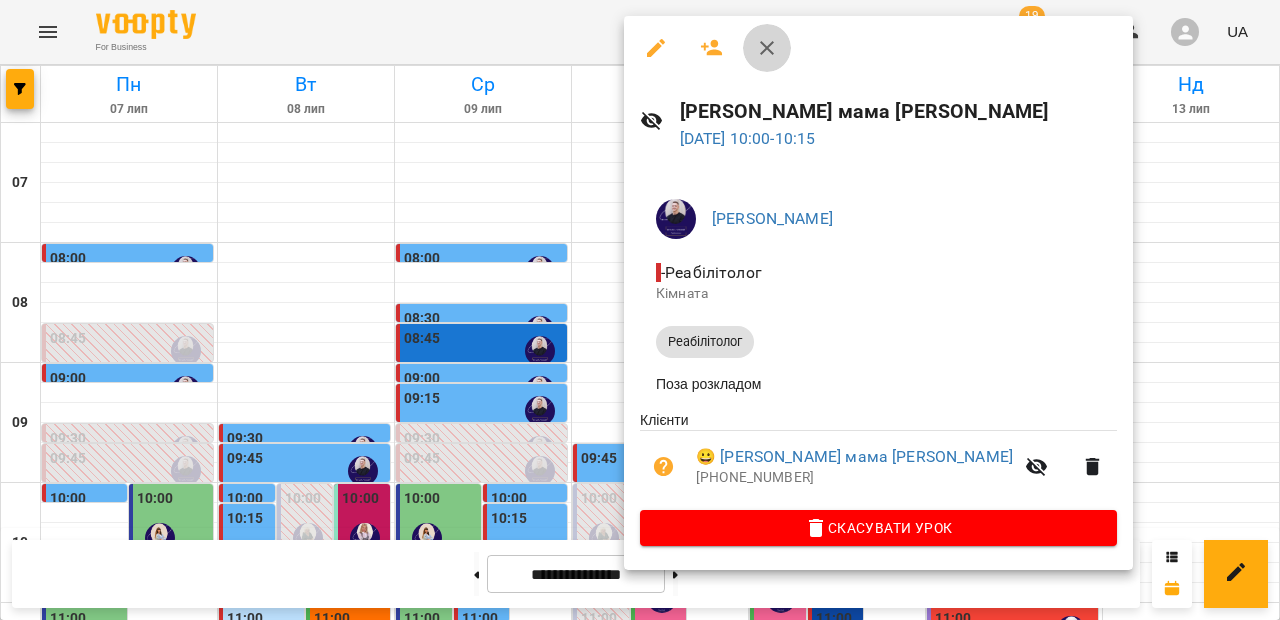 click at bounding box center [767, 48] 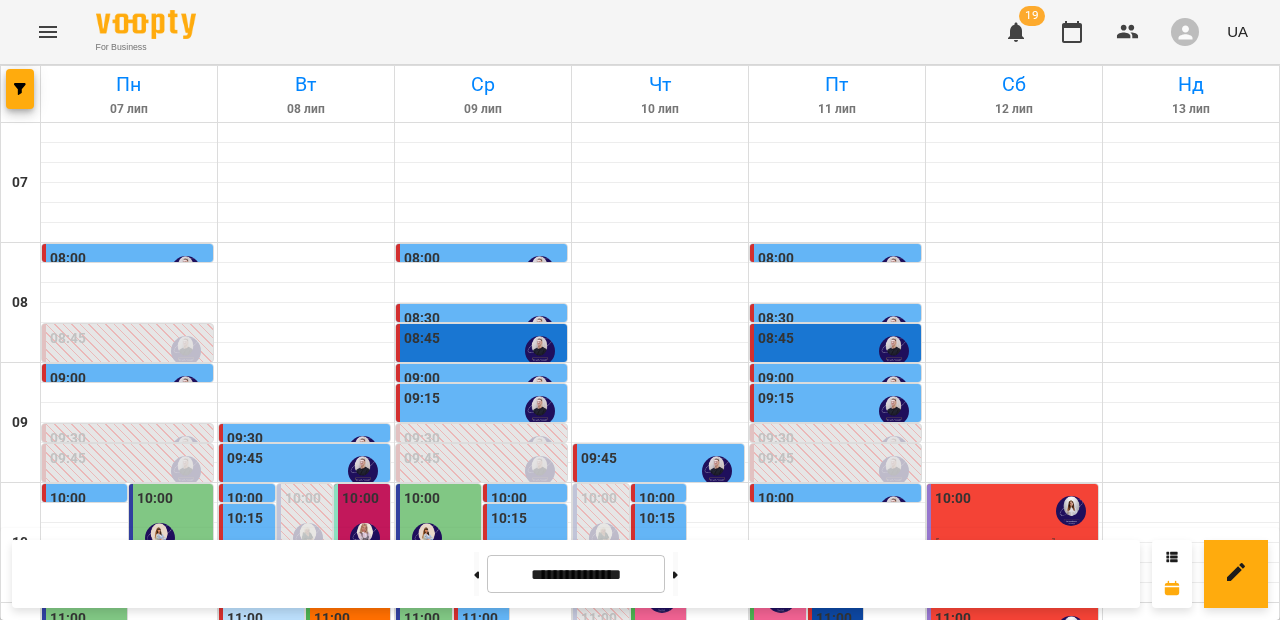 click on "10:15" at bounding box center [657, 519] 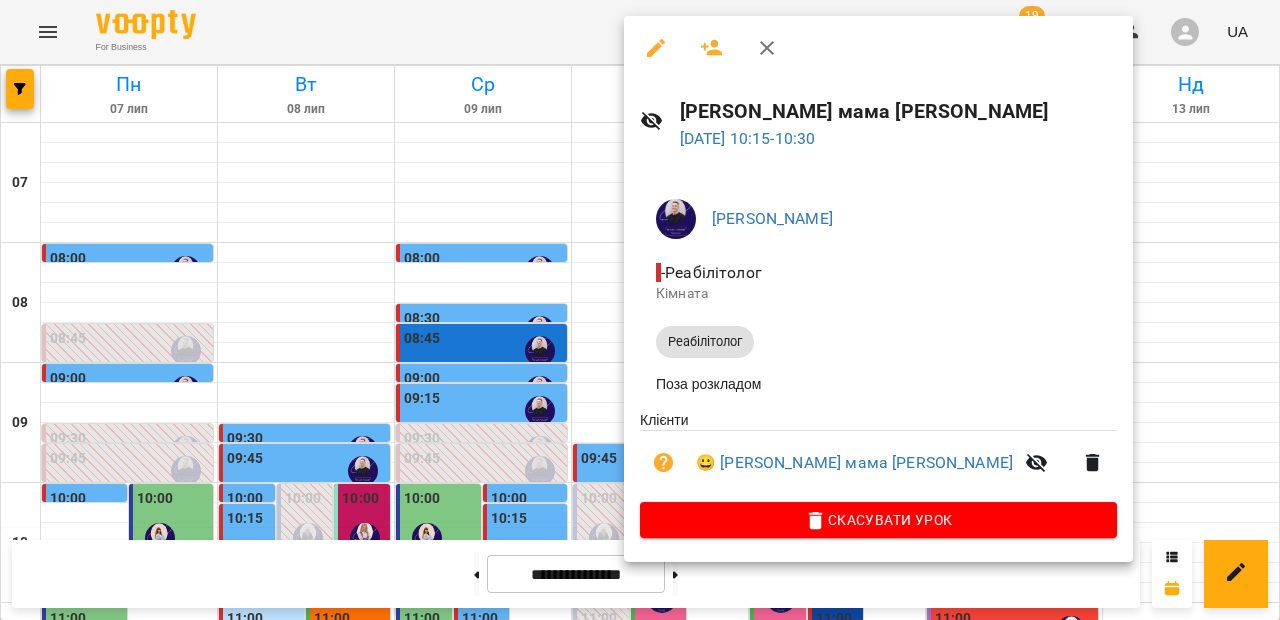click at bounding box center [878, 48] 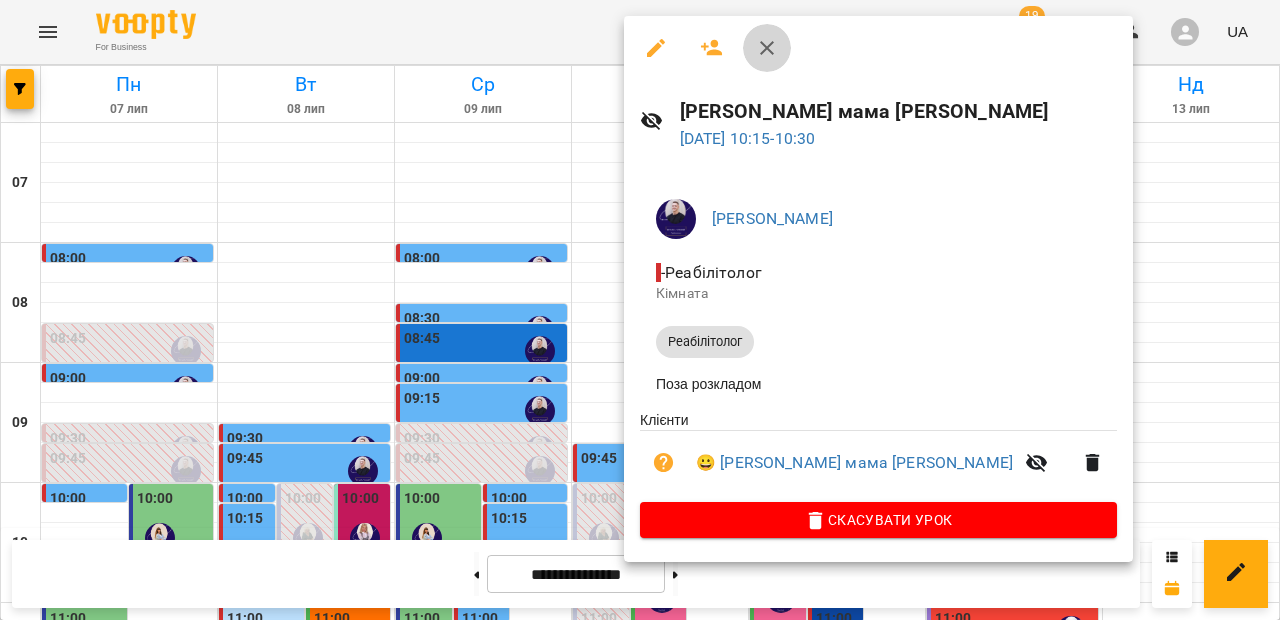 click 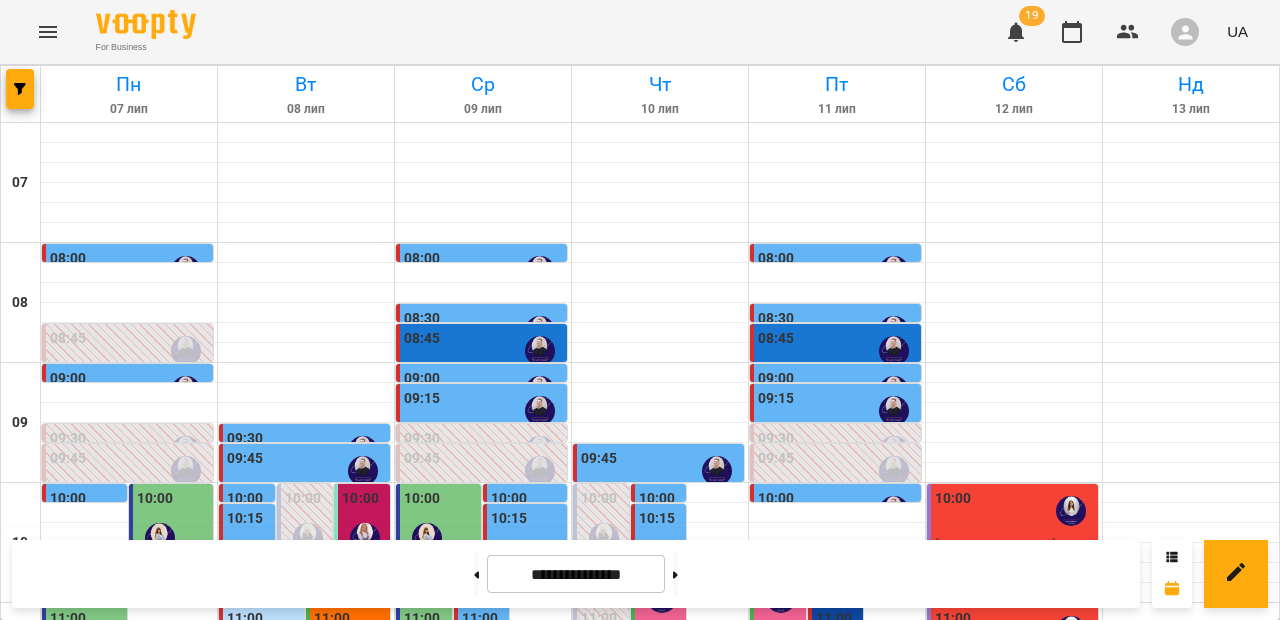click on "10:30" at bounding box center [714, 559] 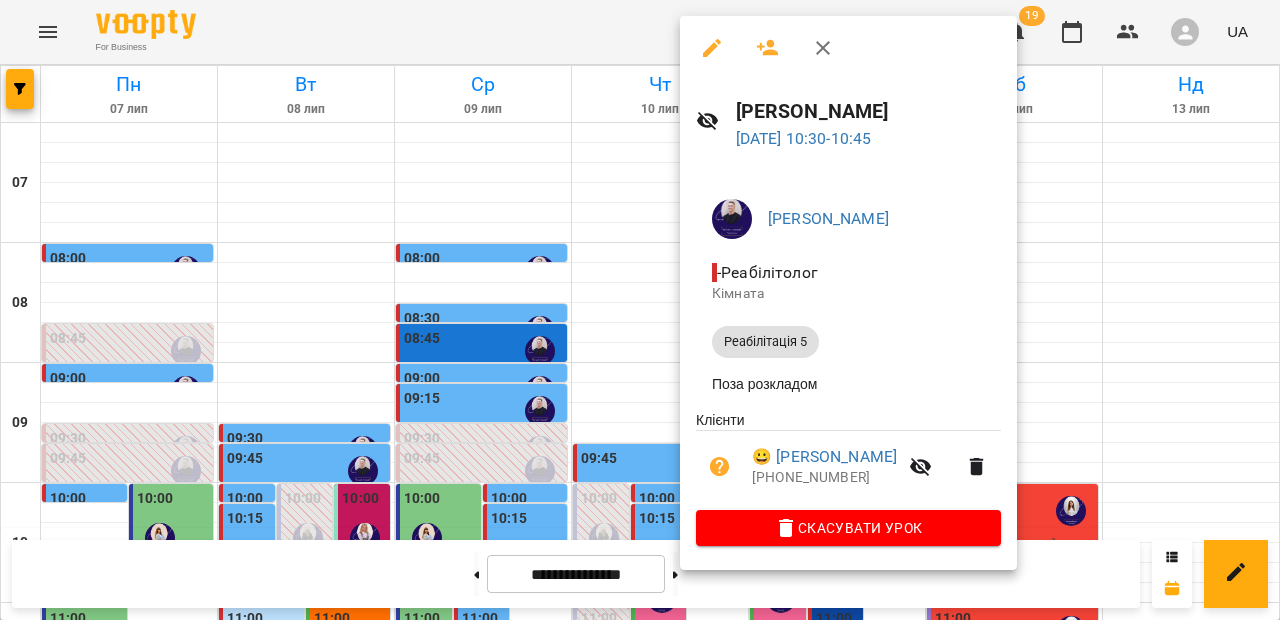 click 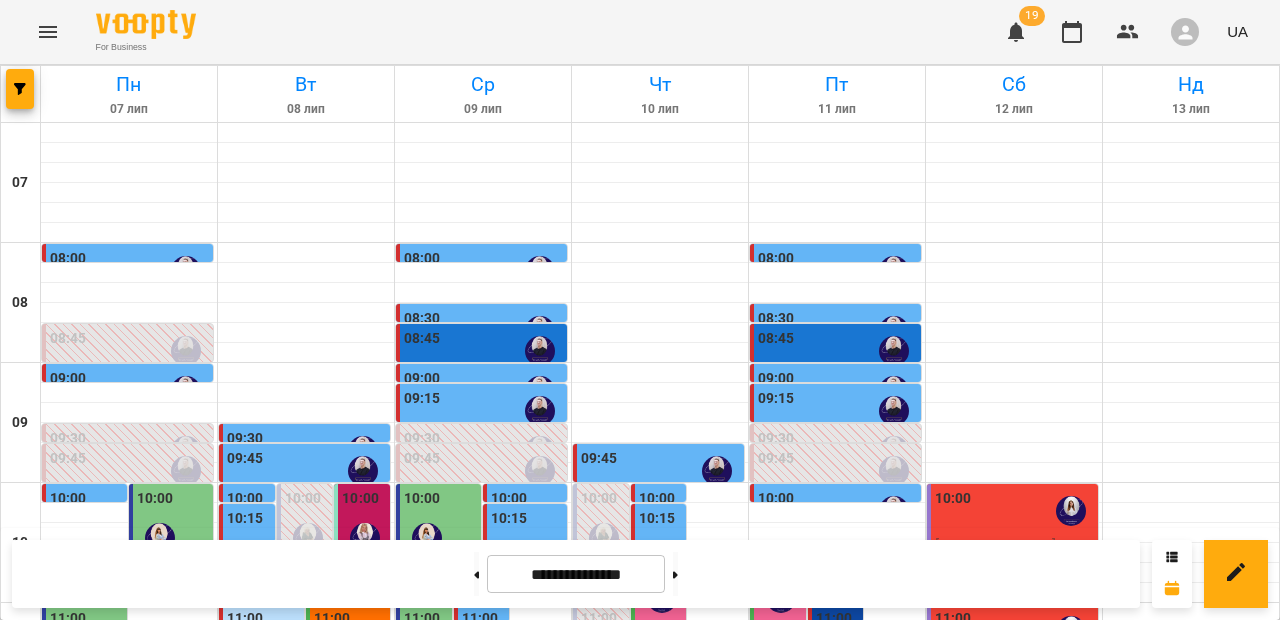 click on "11:30" at bounding box center (657, 679) 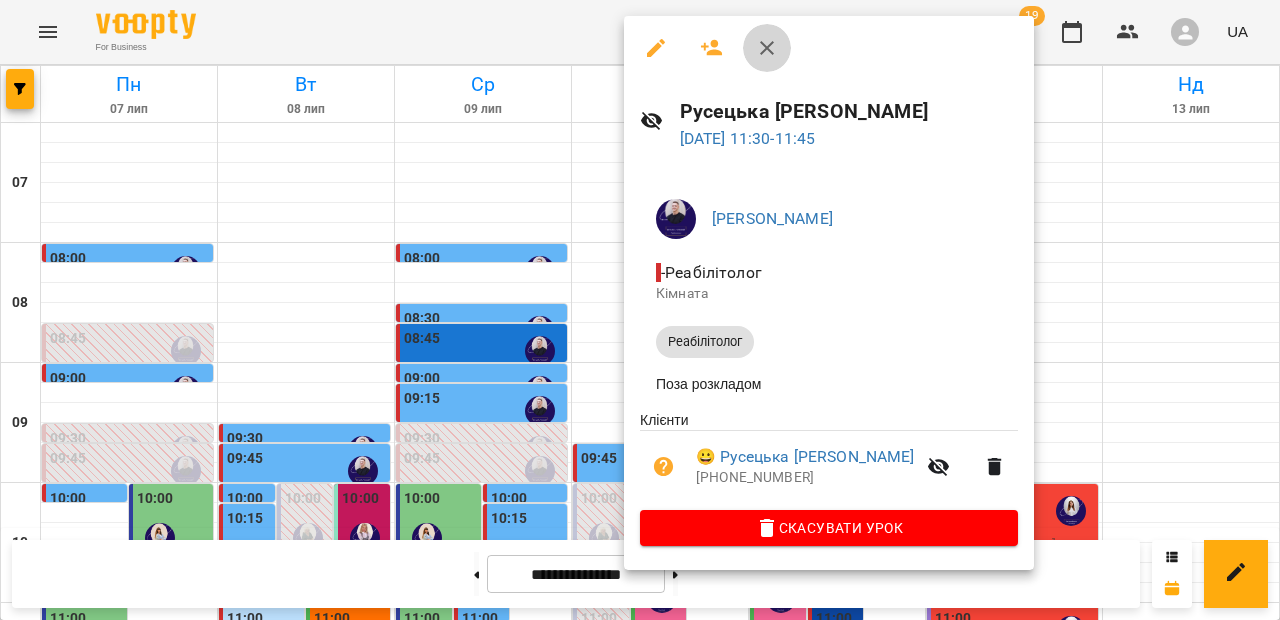 click at bounding box center [767, 48] 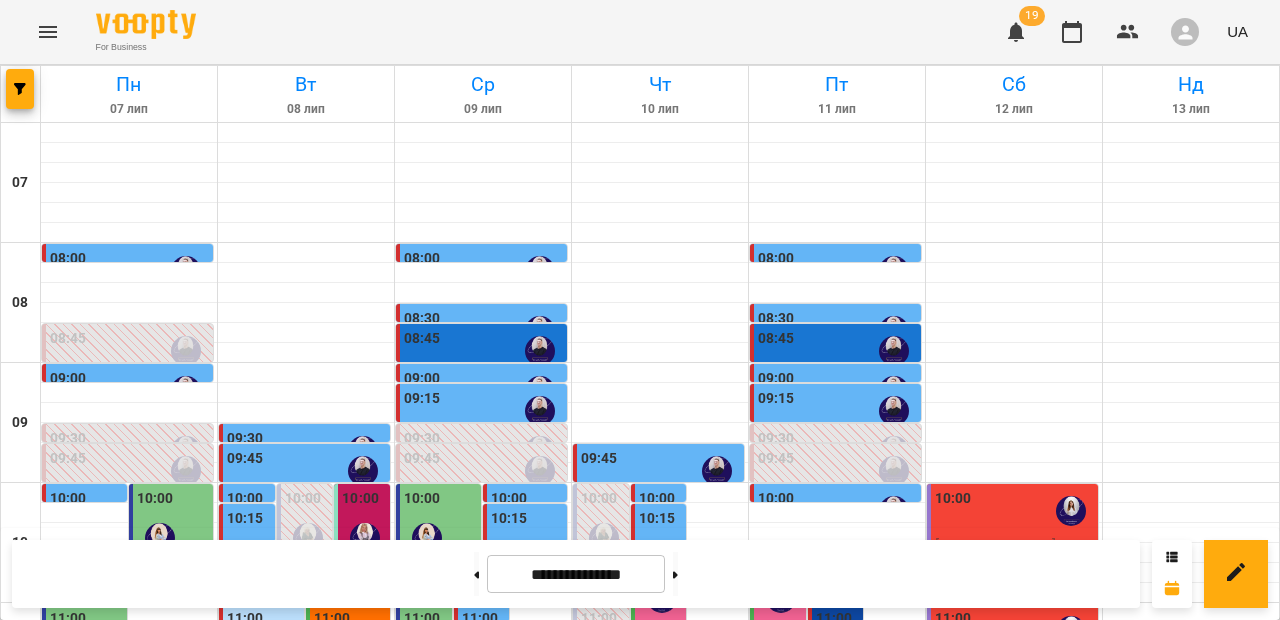 click at bounding box center [717, 711] 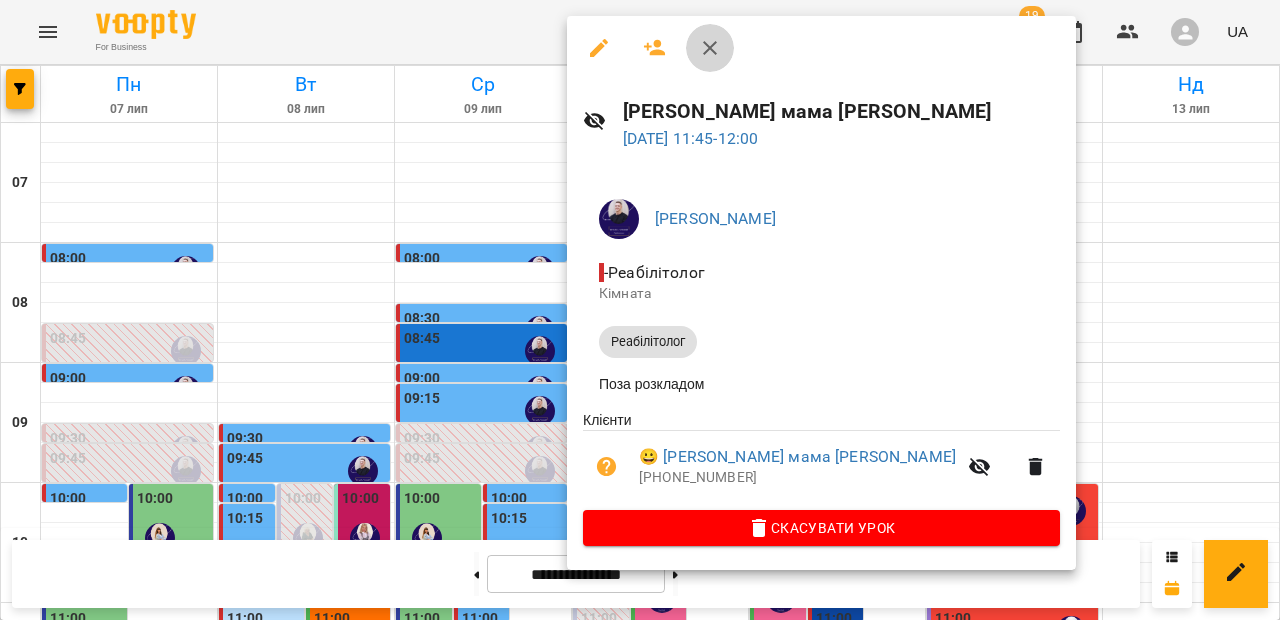 click 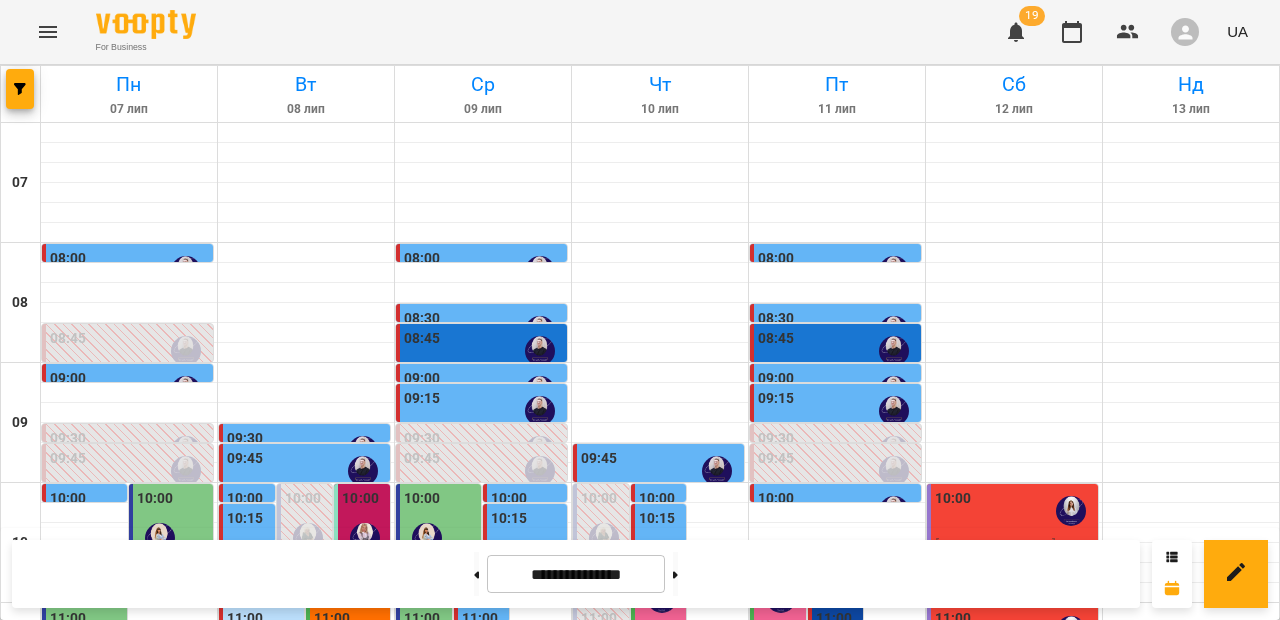 click on "11:30" at bounding box center [657, 679] 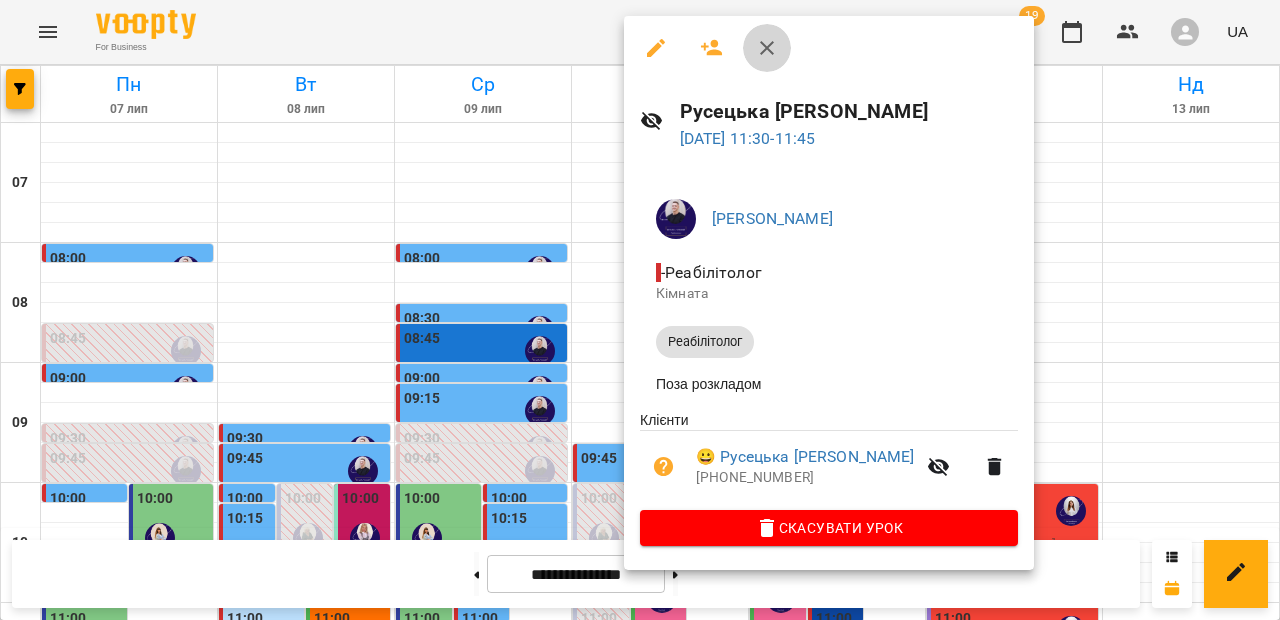 click 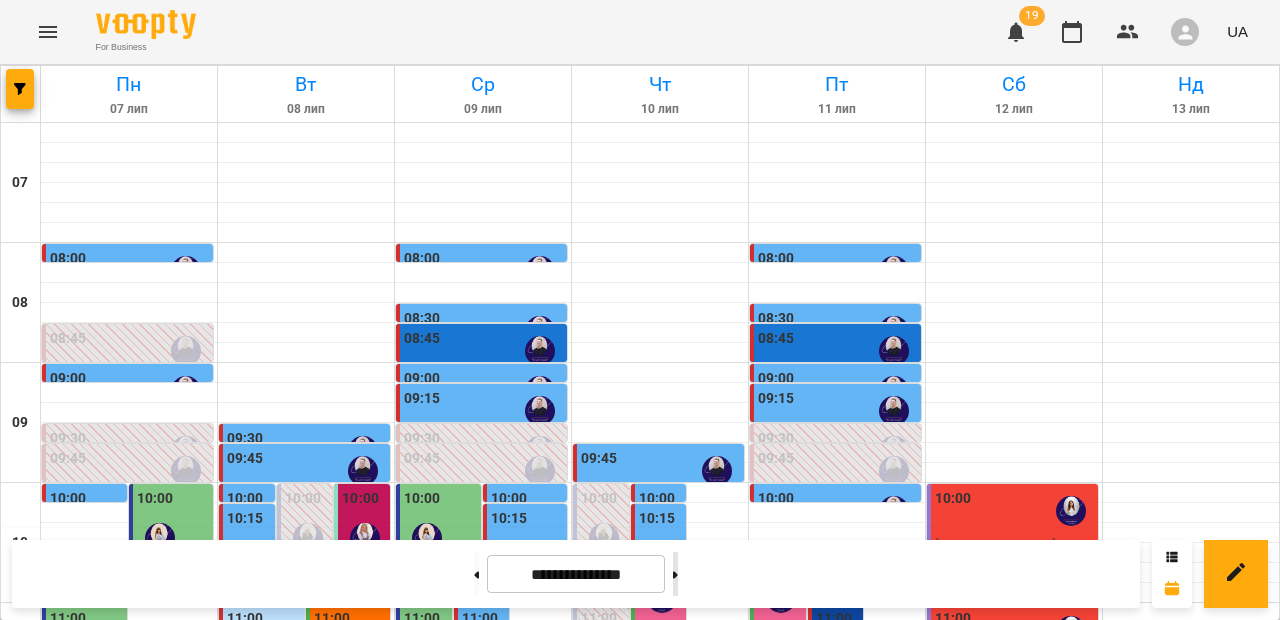click at bounding box center (675, 574) 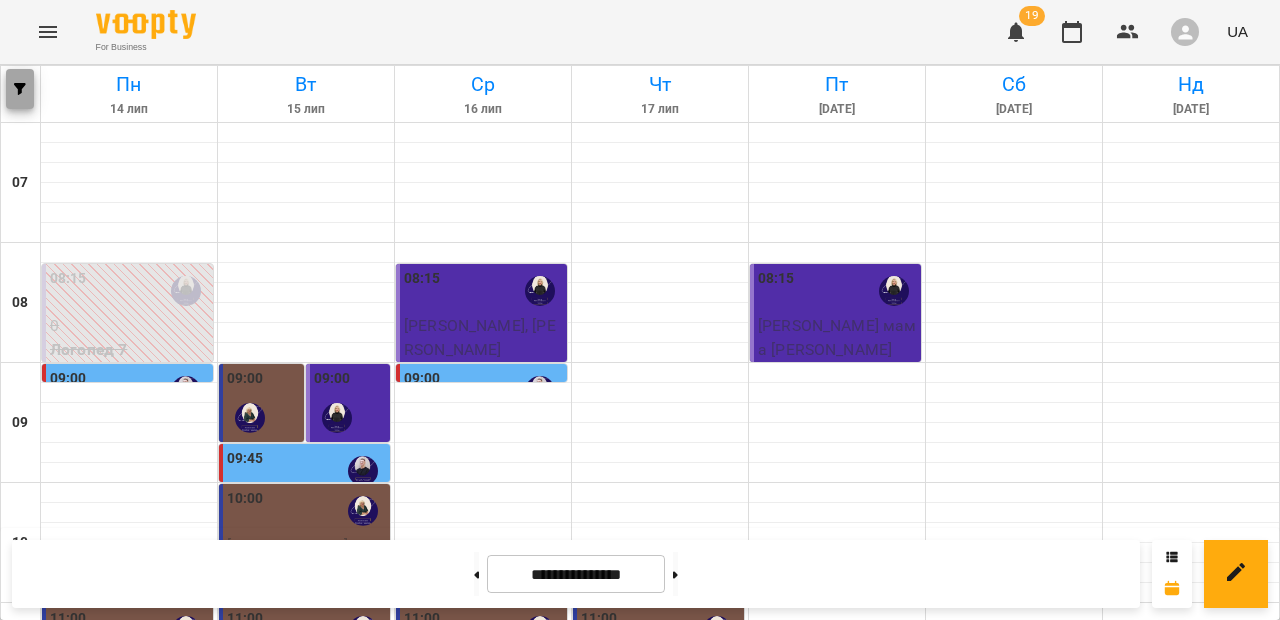 click at bounding box center (20, 89) 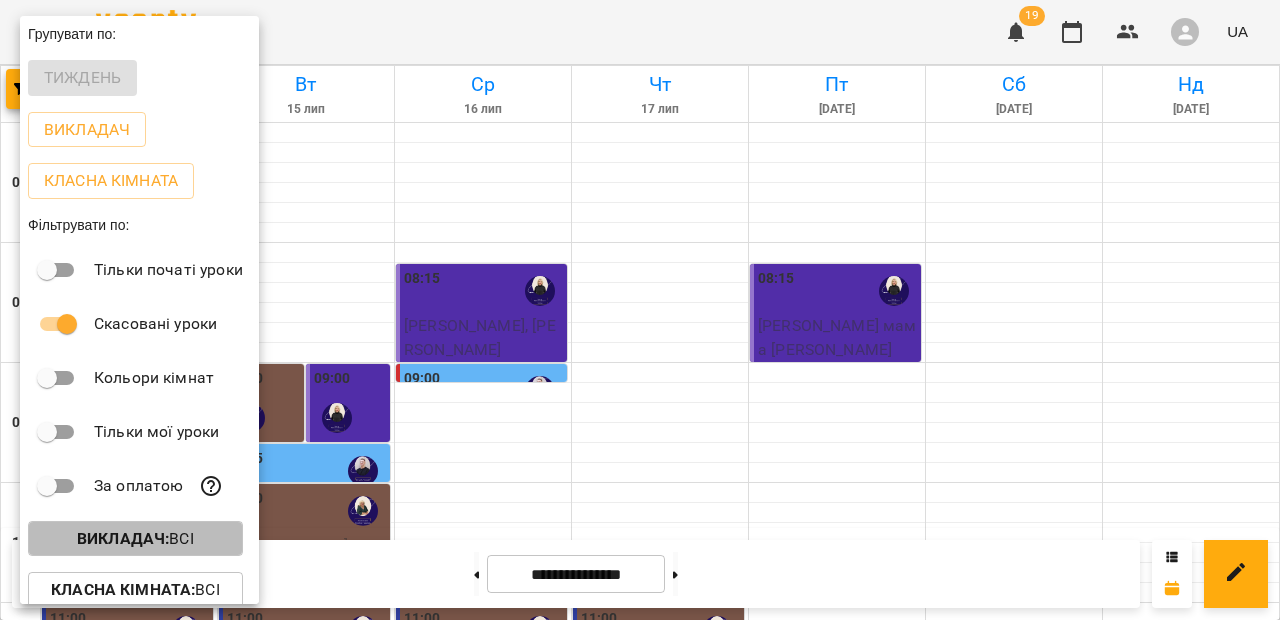 click on "Викладач :  Всі" at bounding box center [135, 539] 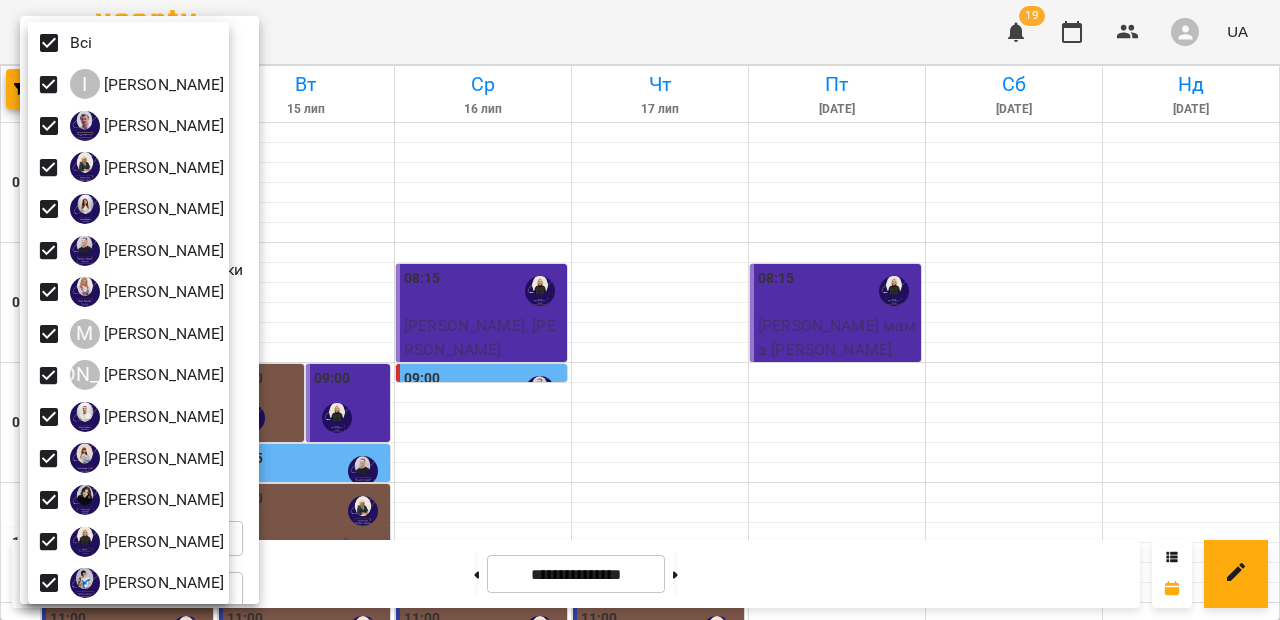 click at bounding box center (640, 310) 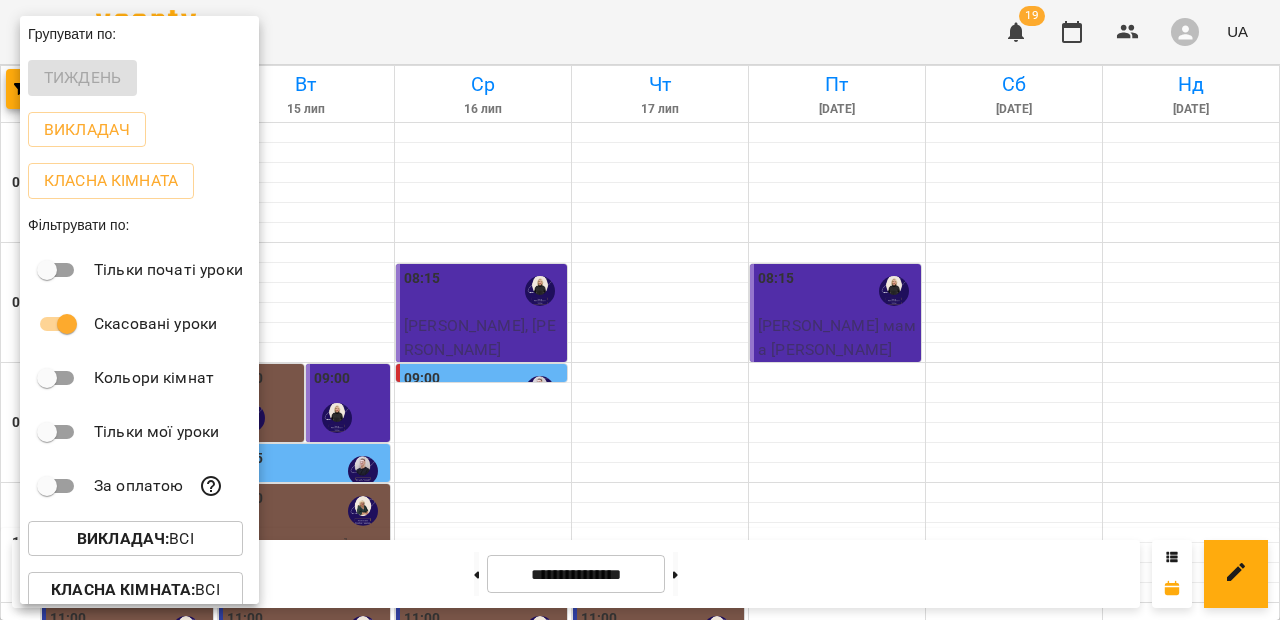 click at bounding box center [640, 310] 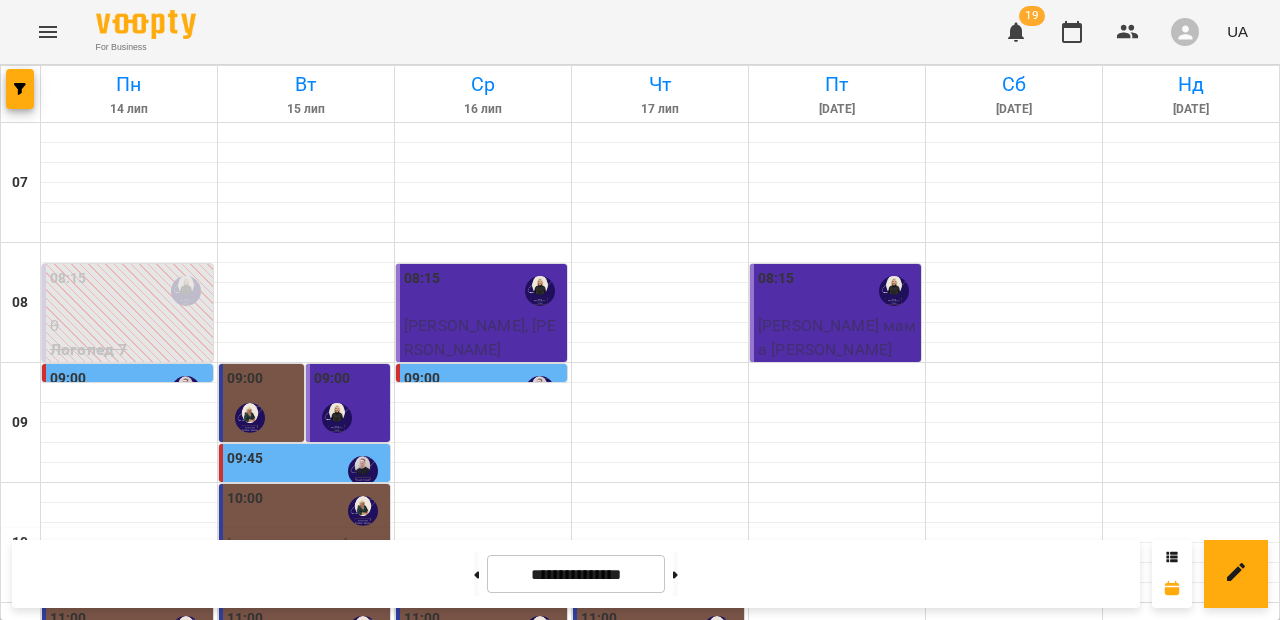 scroll, scrollTop: 98, scrollLeft: 0, axis: vertical 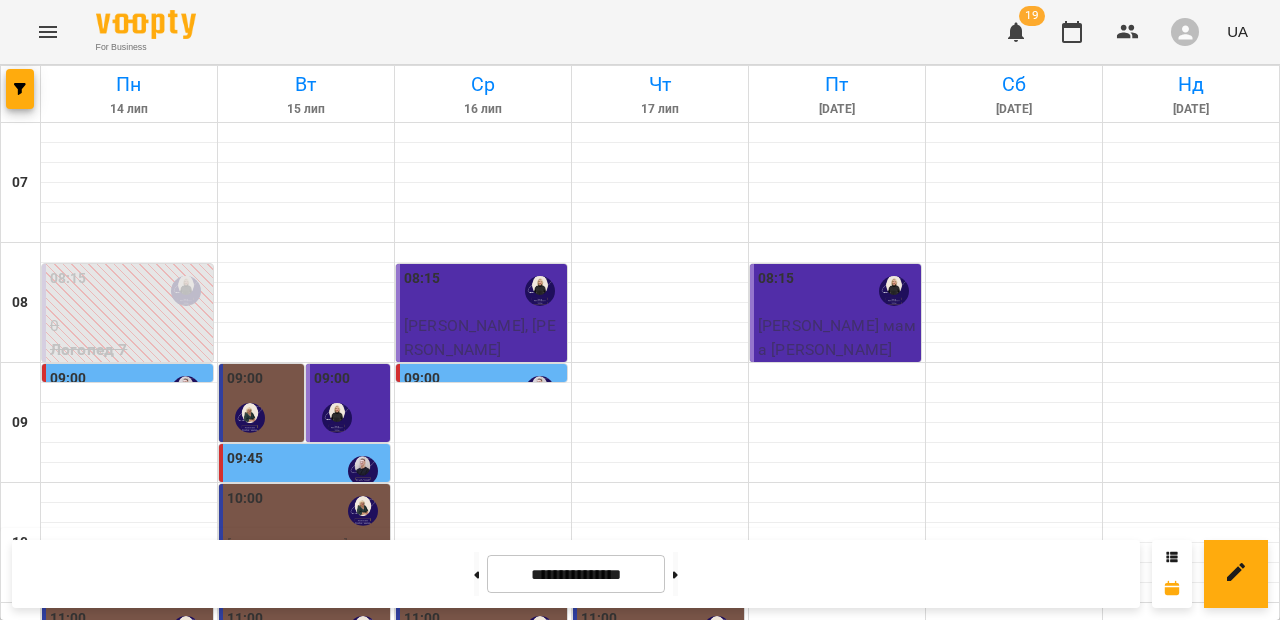 click at bounding box center (1191, 313) 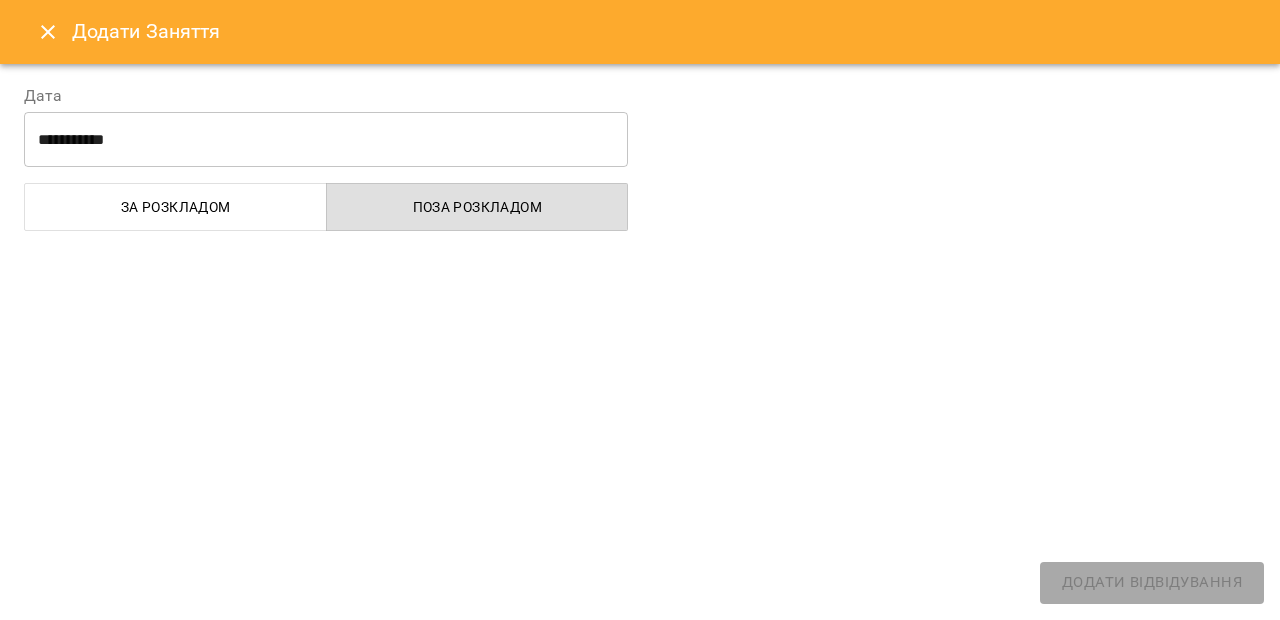select 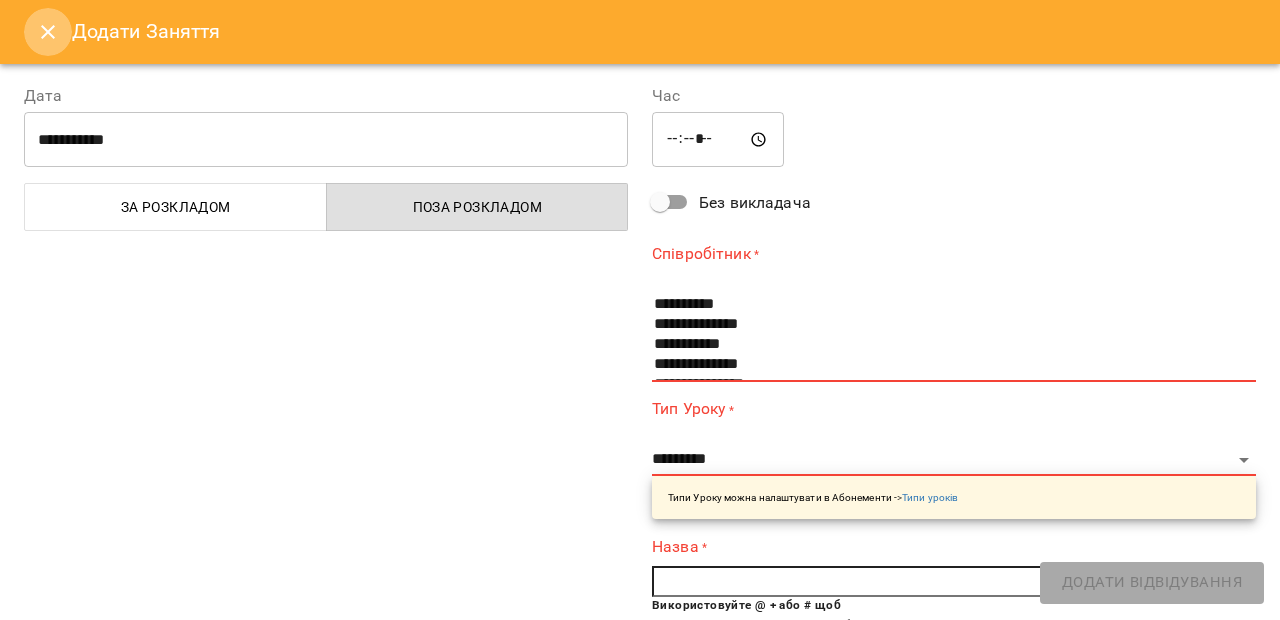 click 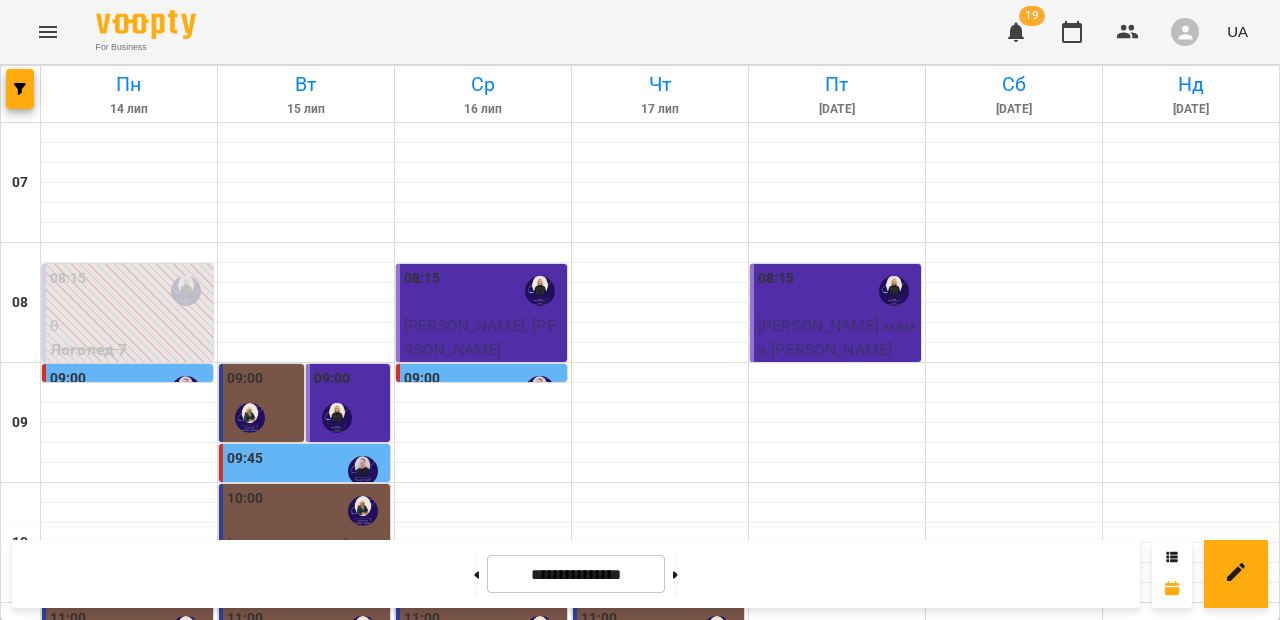 click 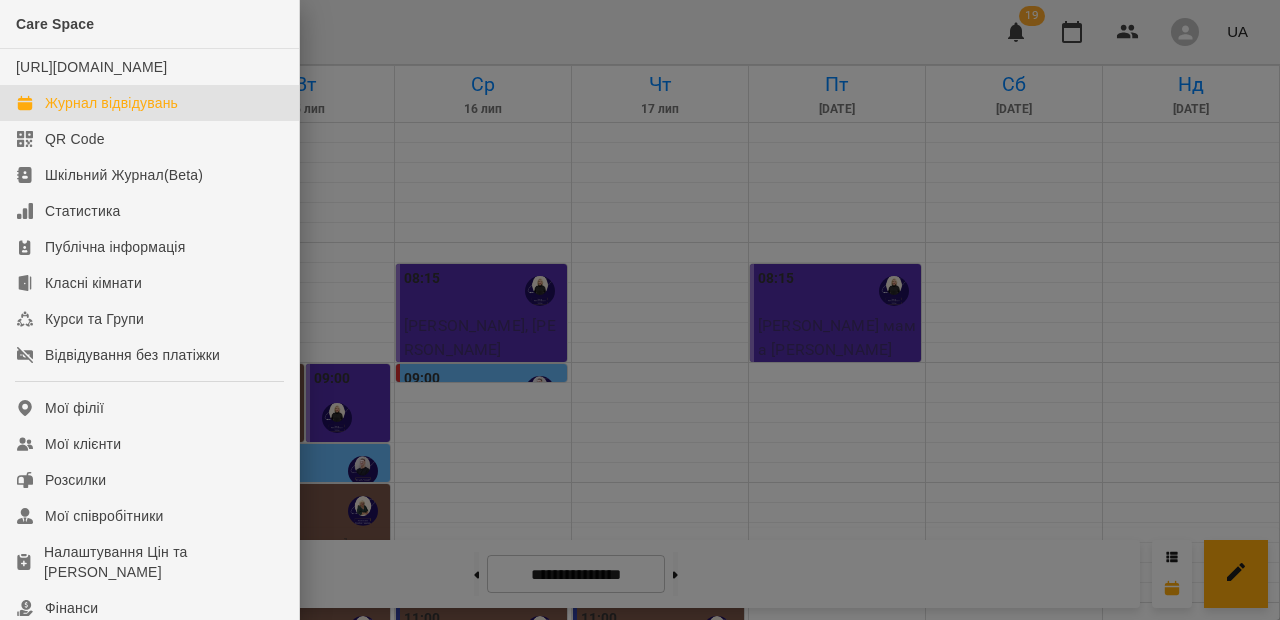 click at bounding box center (640, 310) 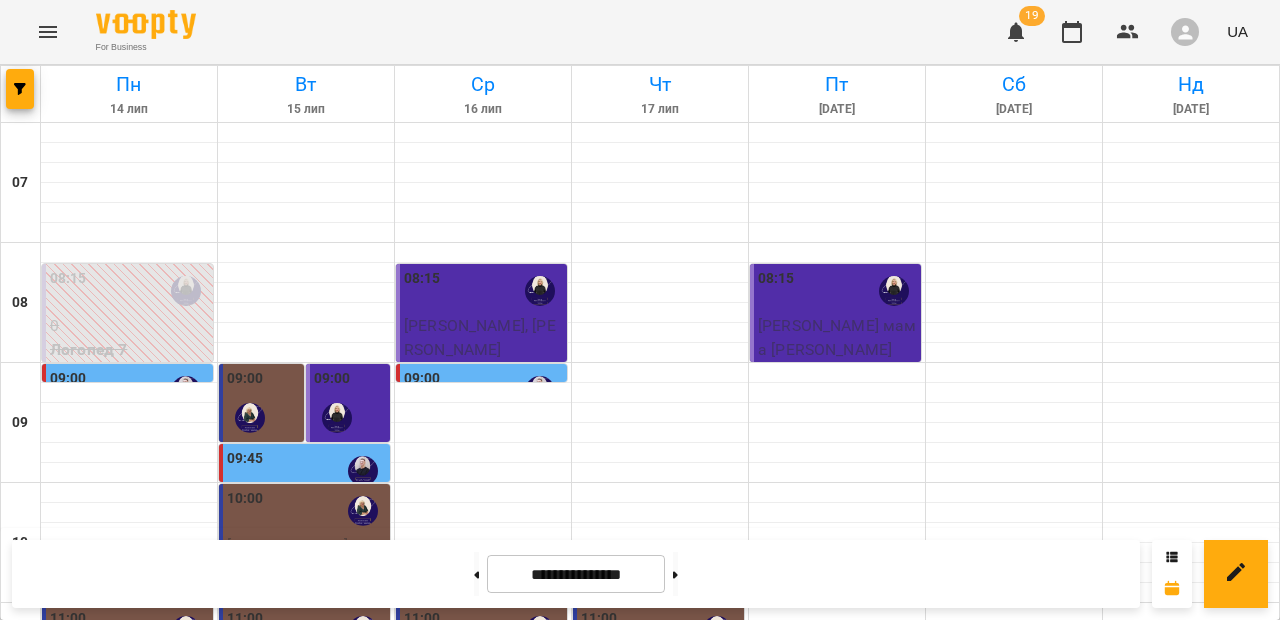 click on "For Business 19 UA" at bounding box center (640, 32) 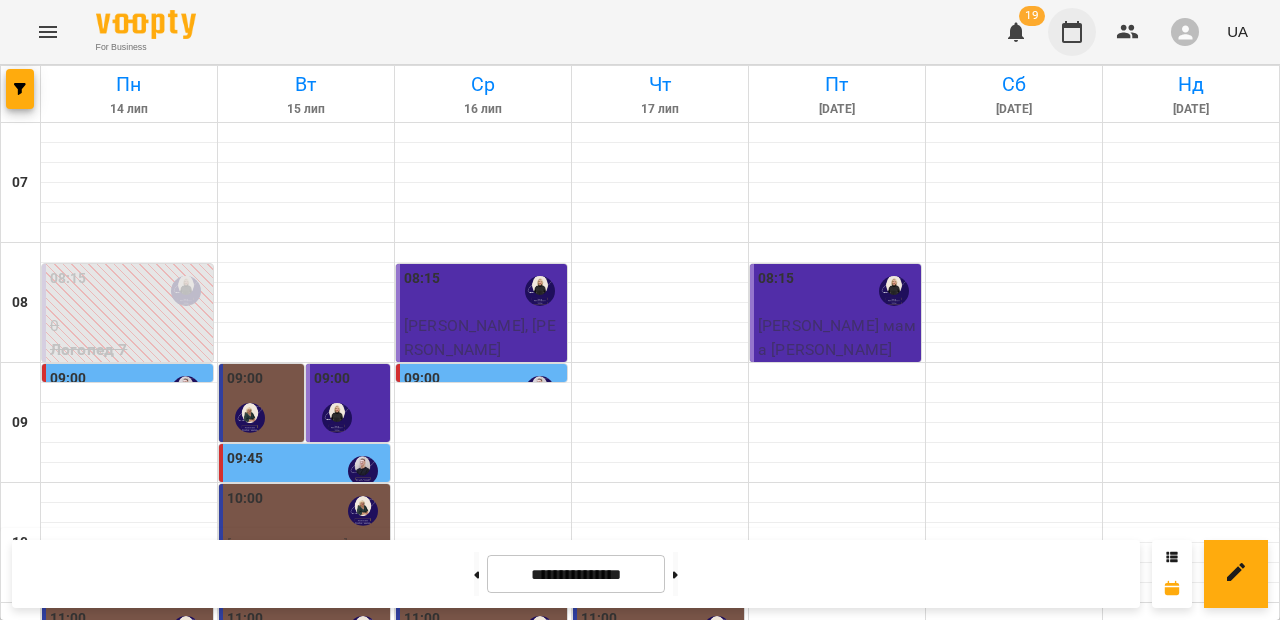 click at bounding box center [1072, 32] 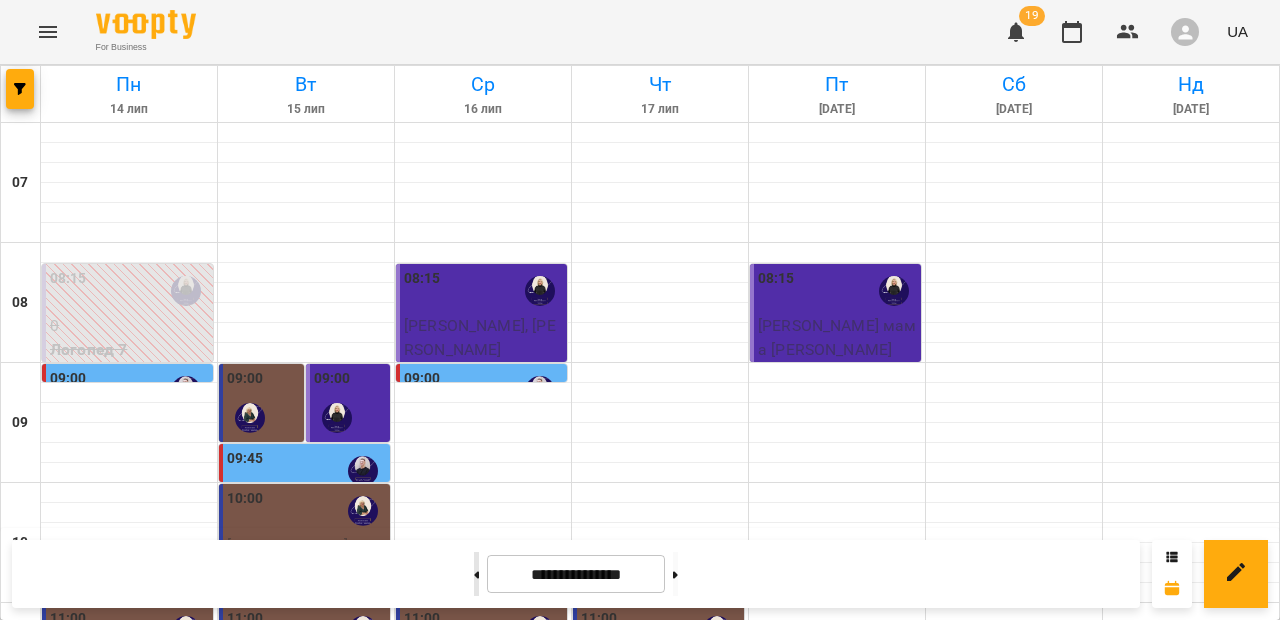 click at bounding box center (476, 574) 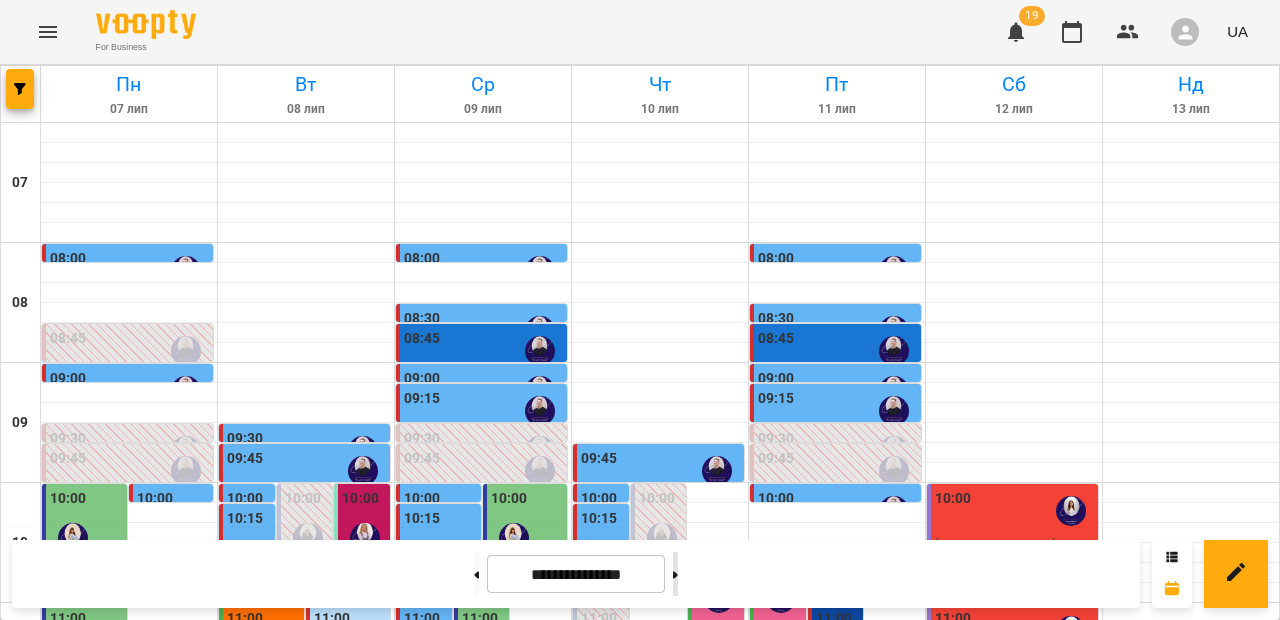 click at bounding box center [675, 574] 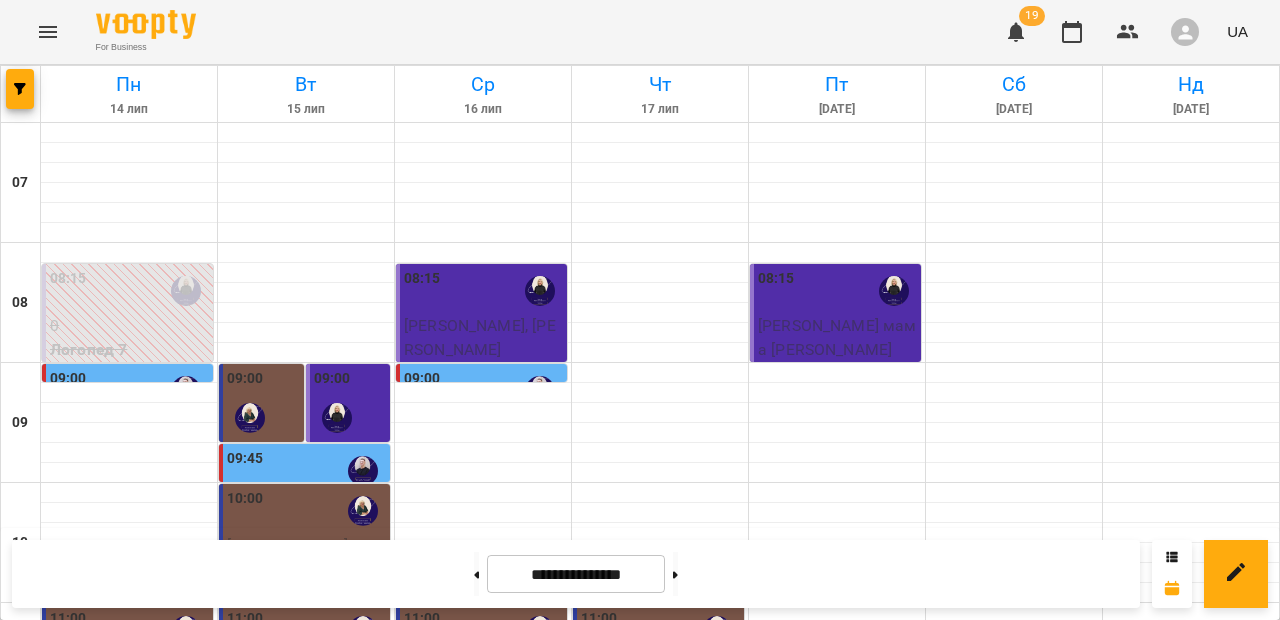 scroll, scrollTop: 140, scrollLeft: 0, axis: vertical 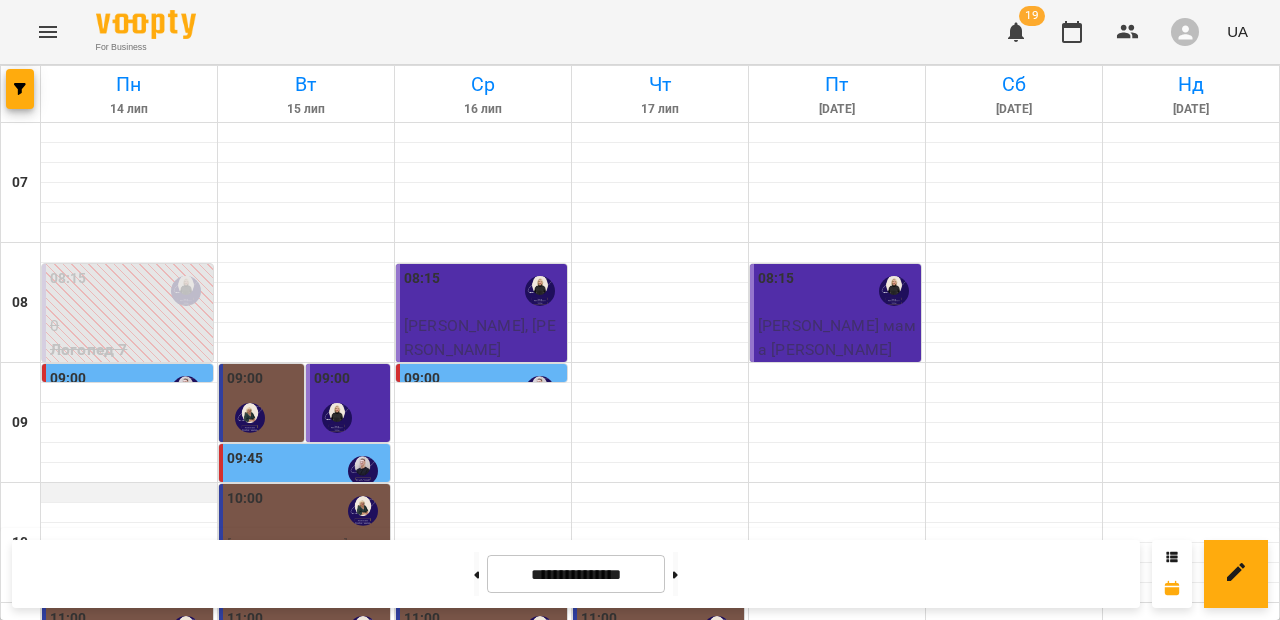 click at bounding box center [129, 493] 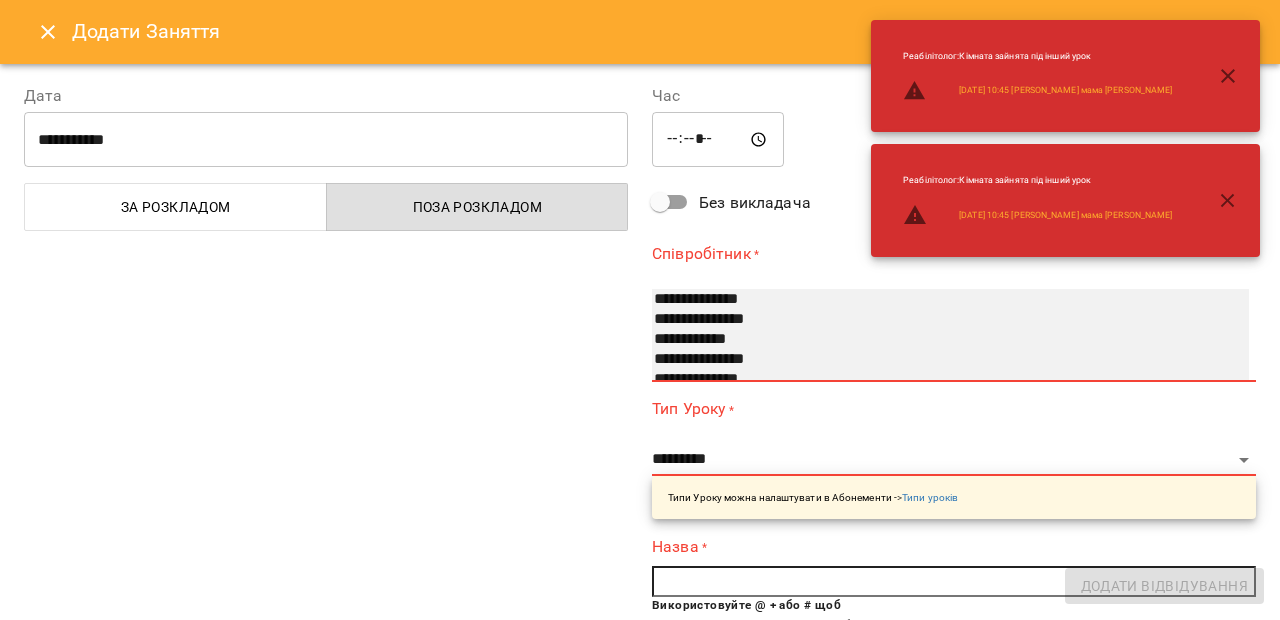 scroll, scrollTop: 74, scrollLeft: 0, axis: vertical 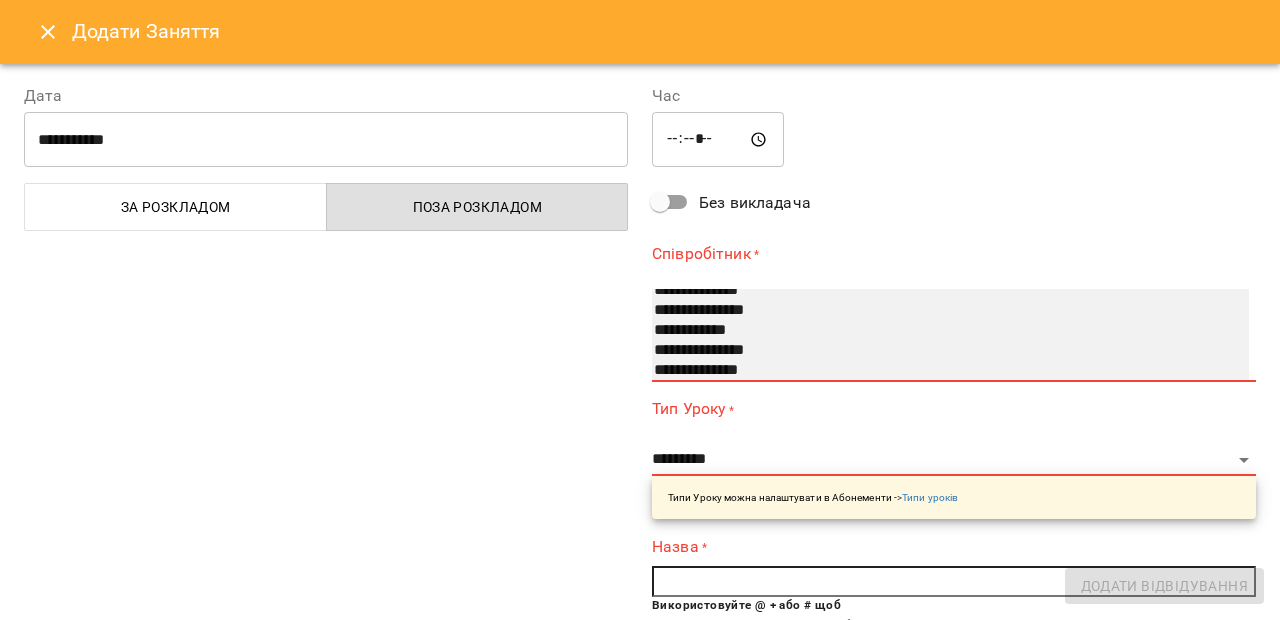 select on "**********" 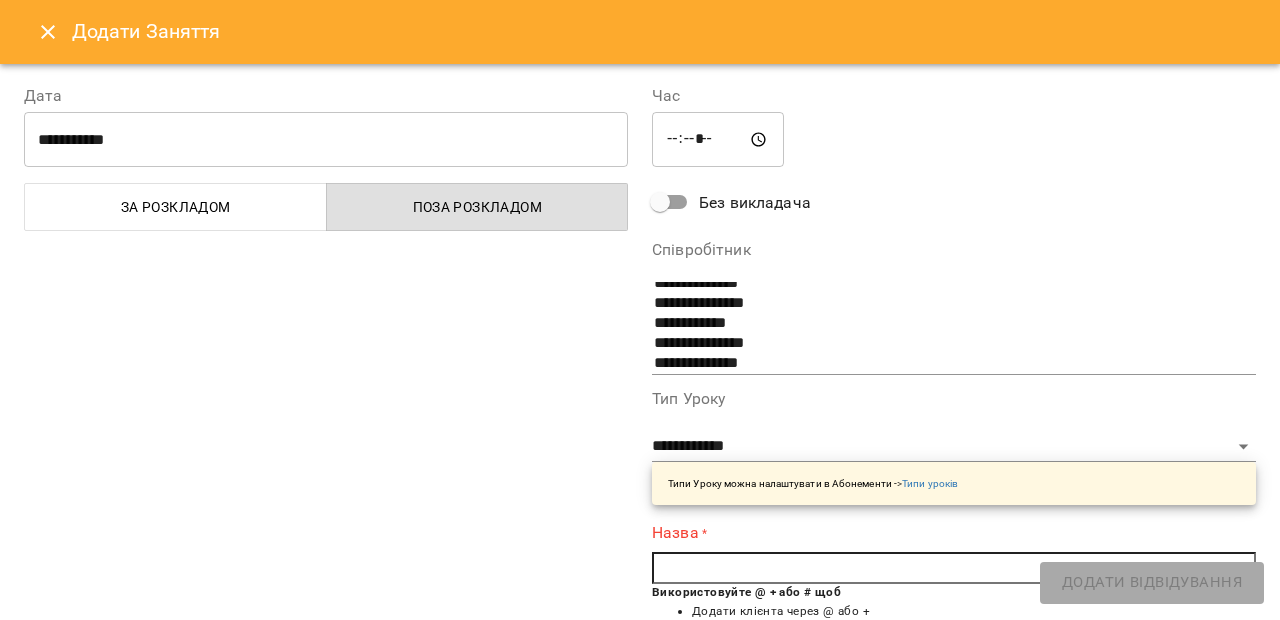click at bounding box center [954, 568] 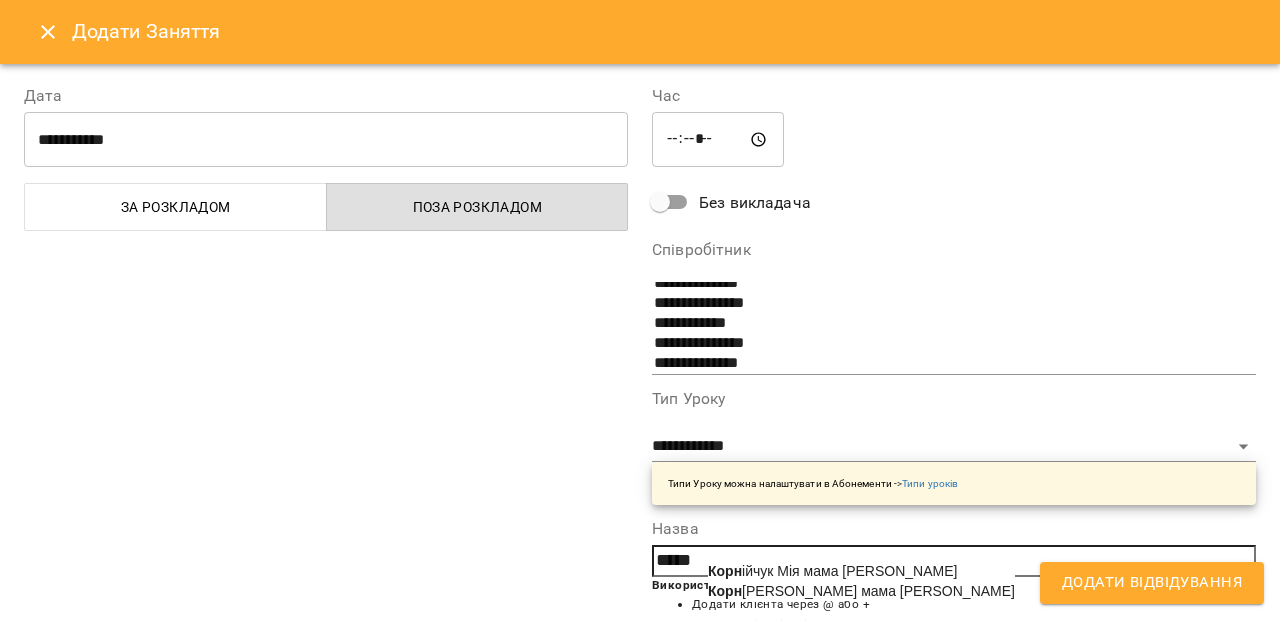 click on "[PERSON_NAME] мама [PERSON_NAME]" at bounding box center [861, 591] 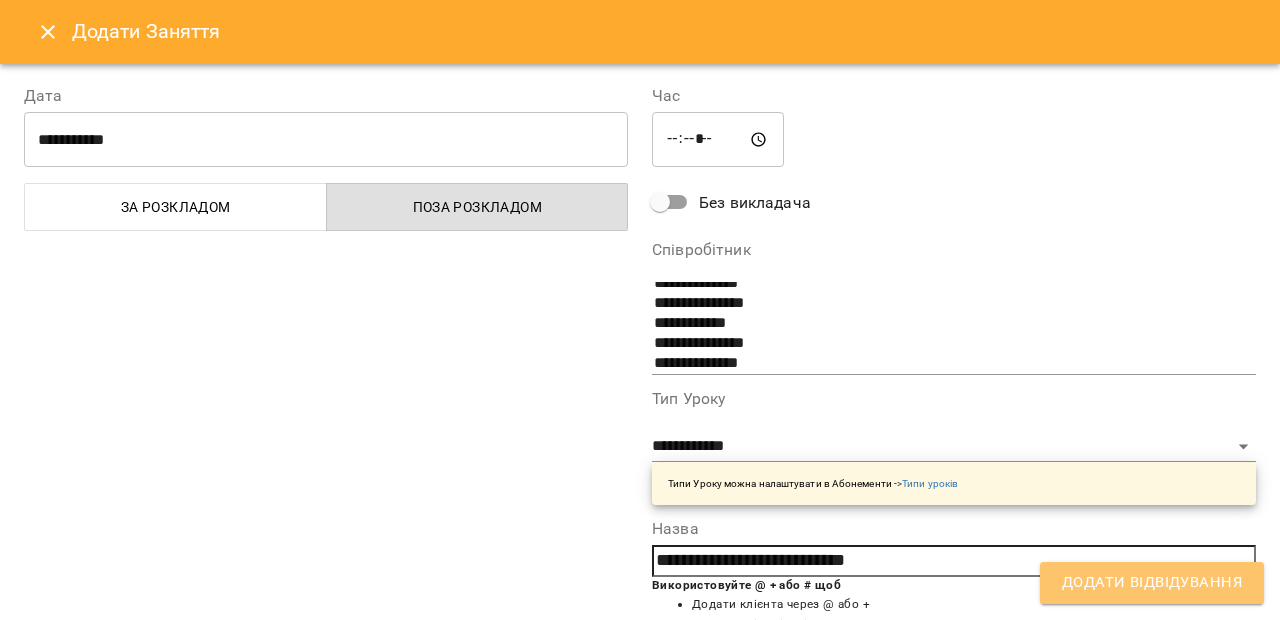 click on "Додати Відвідування" at bounding box center (1152, 583) 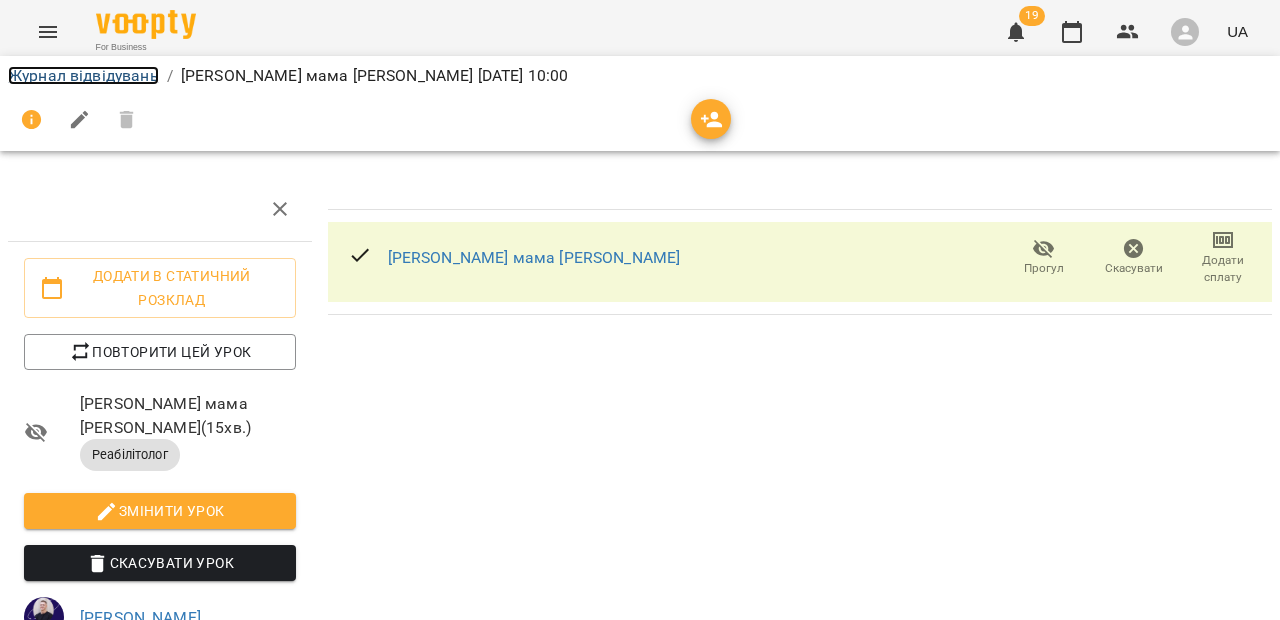 click on "Журнал відвідувань" at bounding box center (83, 75) 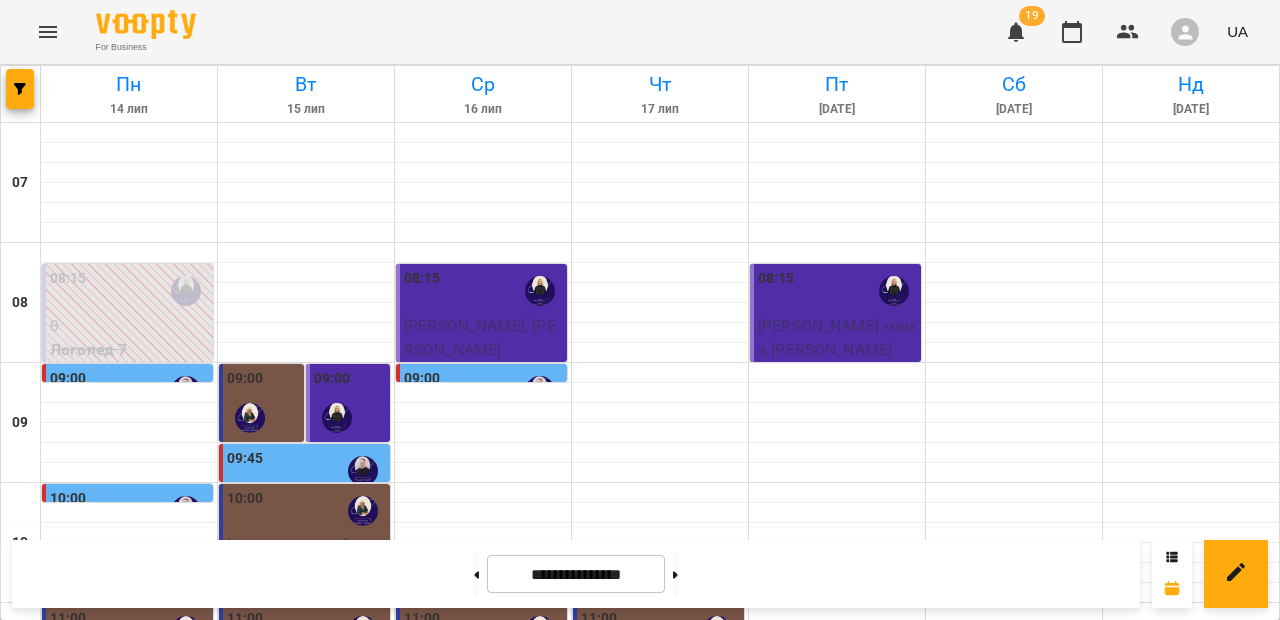 scroll, scrollTop: 353, scrollLeft: 0, axis: vertical 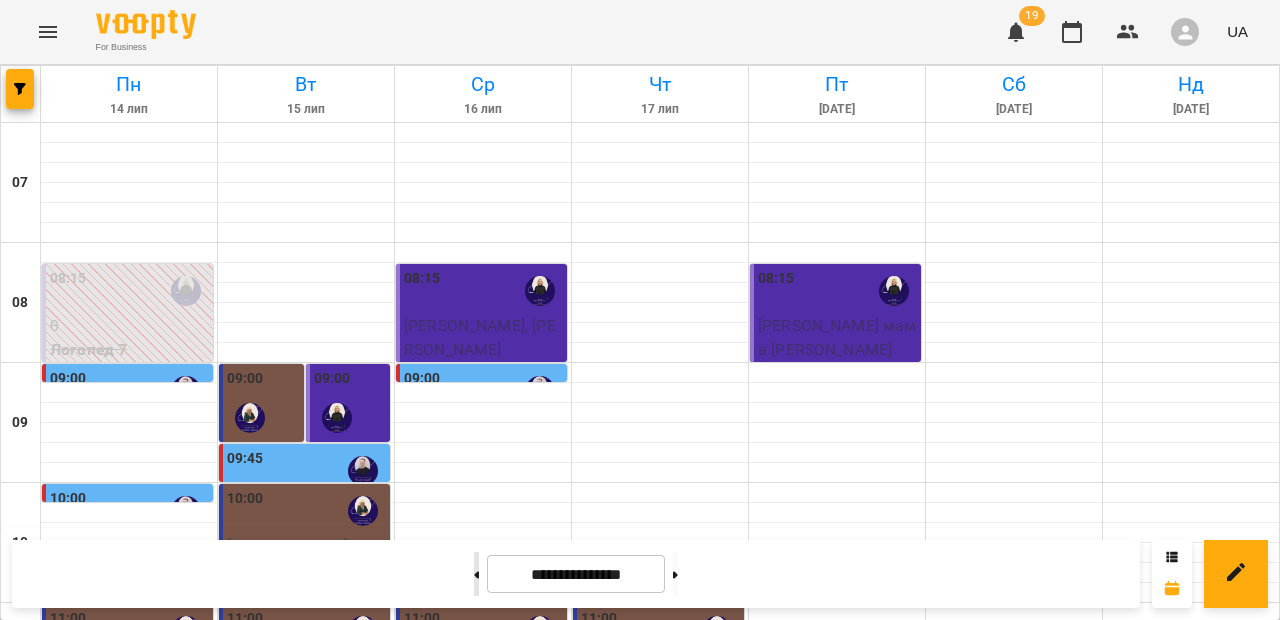 click 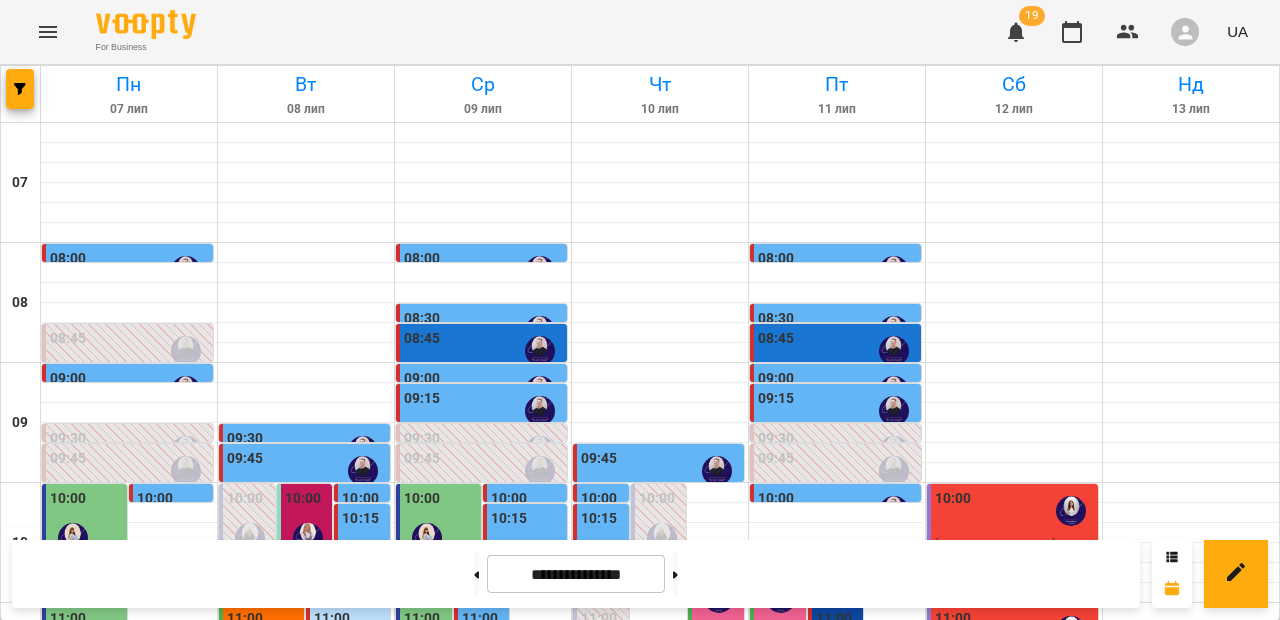 scroll, scrollTop: 388, scrollLeft: 0, axis: vertical 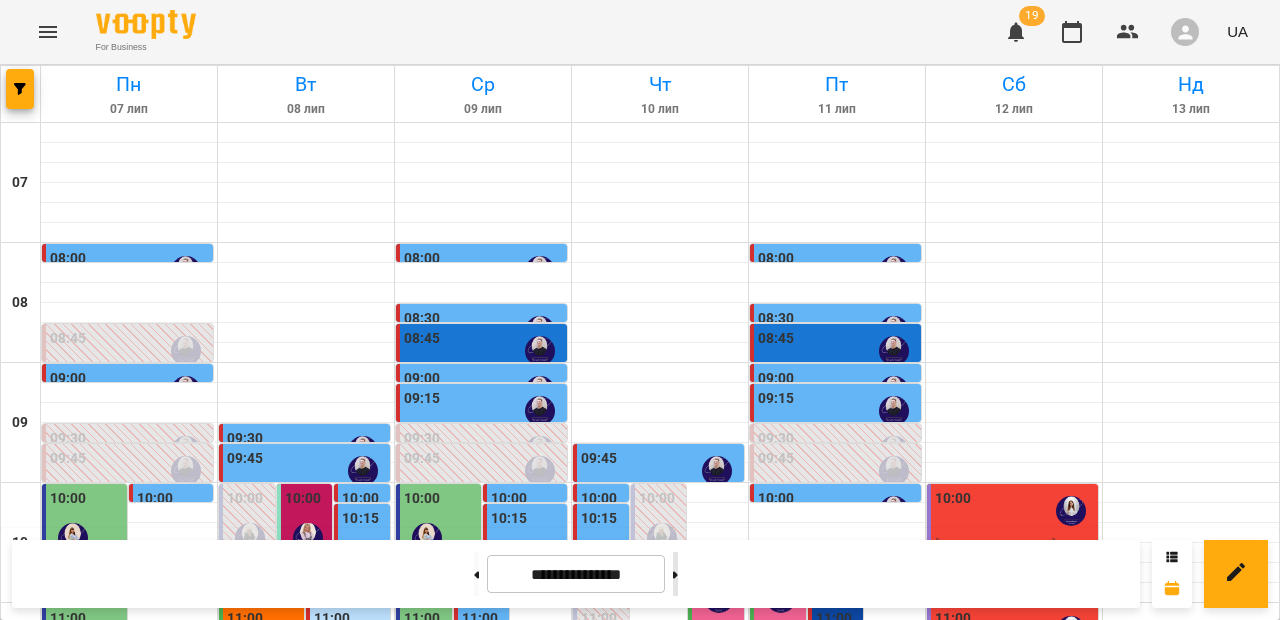 click 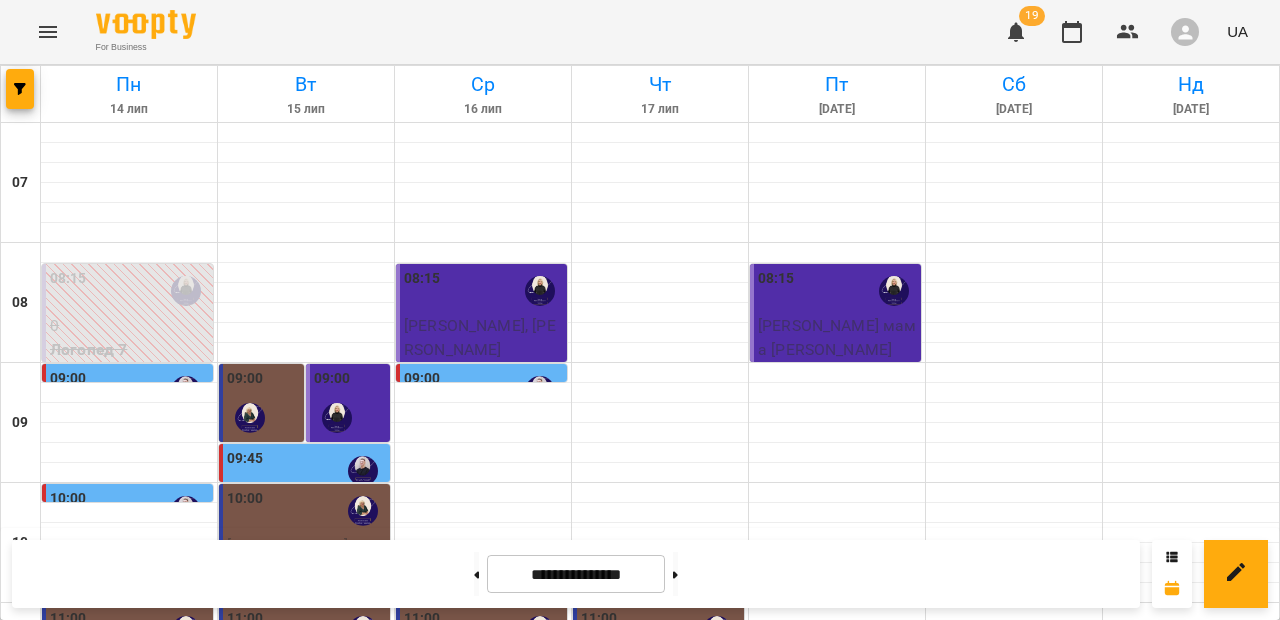 scroll, scrollTop: 126, scrollLeft: 0, axis: vertical 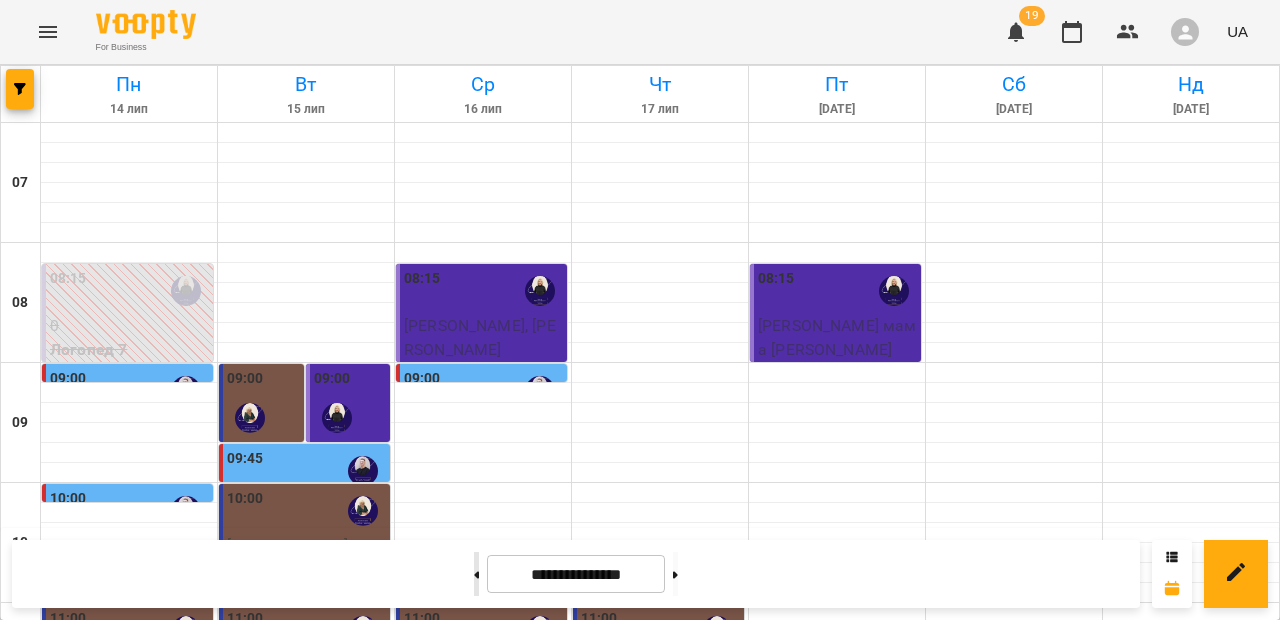 click at bounding box center (476, 574) 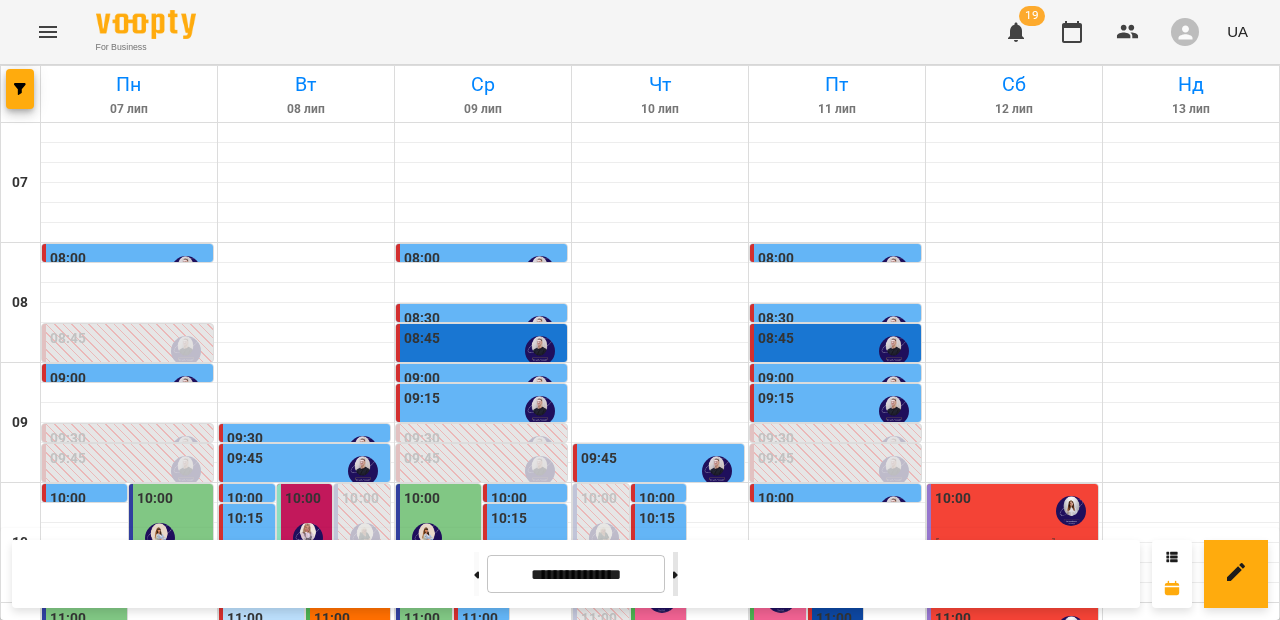 click at bounding box center [675, 574] 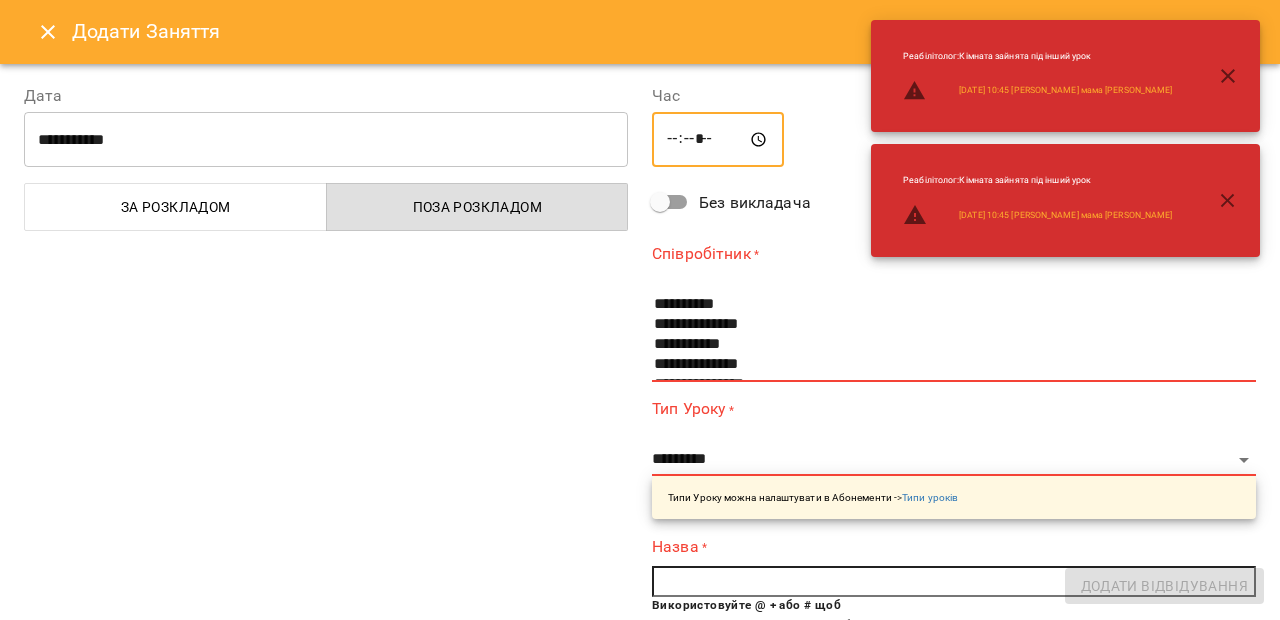 click on "*****" at bounding box center [718, 140] 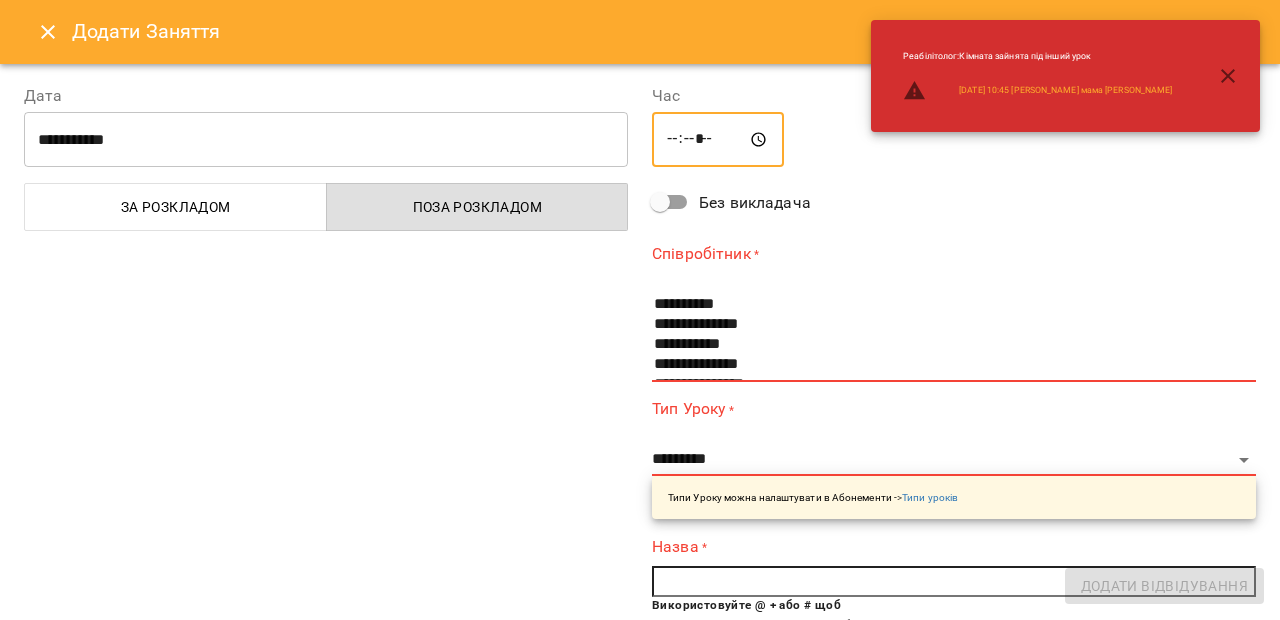 type on "*****" 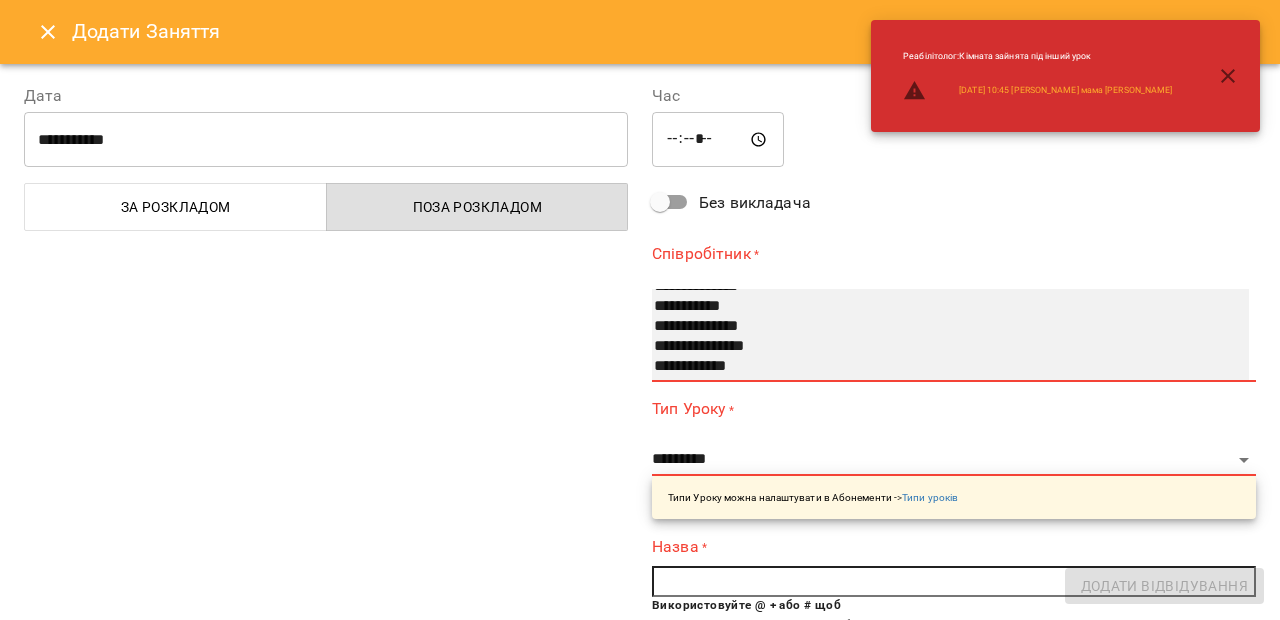 scroll, scrollTop: 41, scrollLeft: 0, axis: vertical 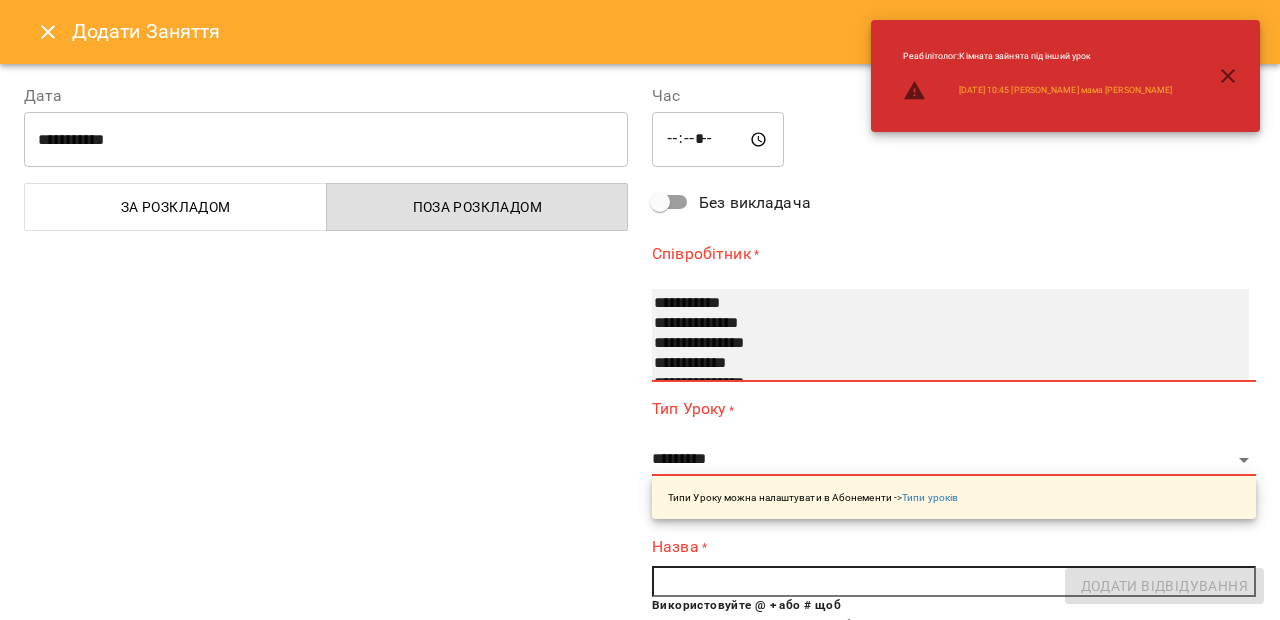 select on "**********" 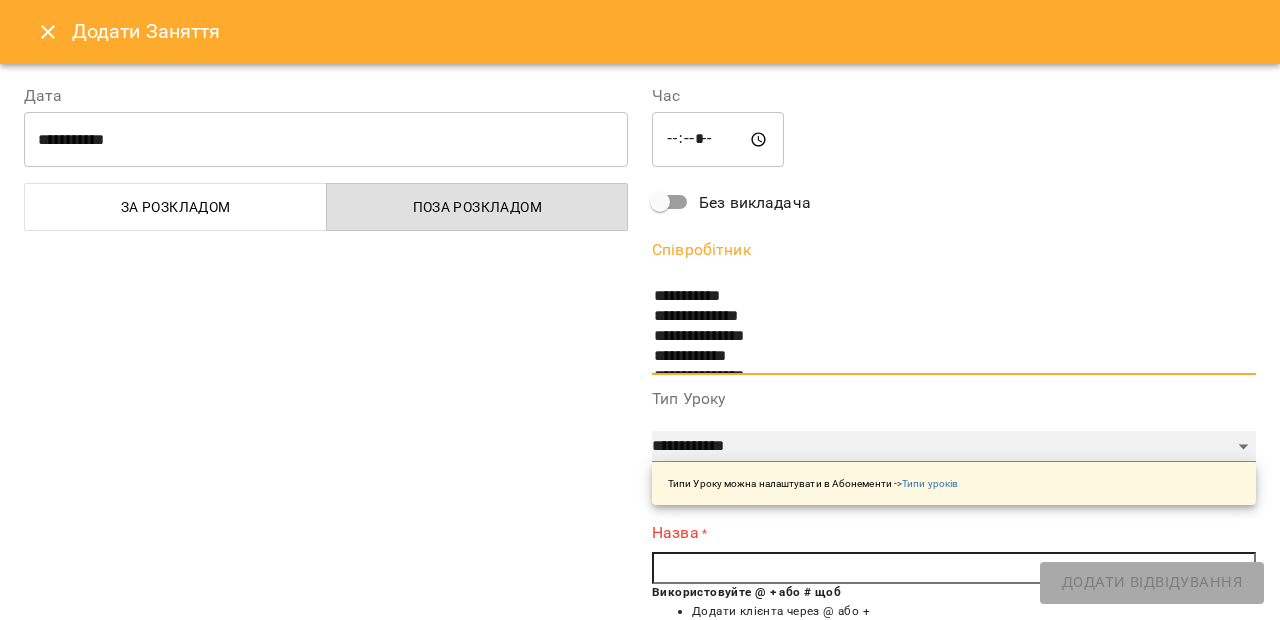 click on "**********" at bounding box center (954, 447) 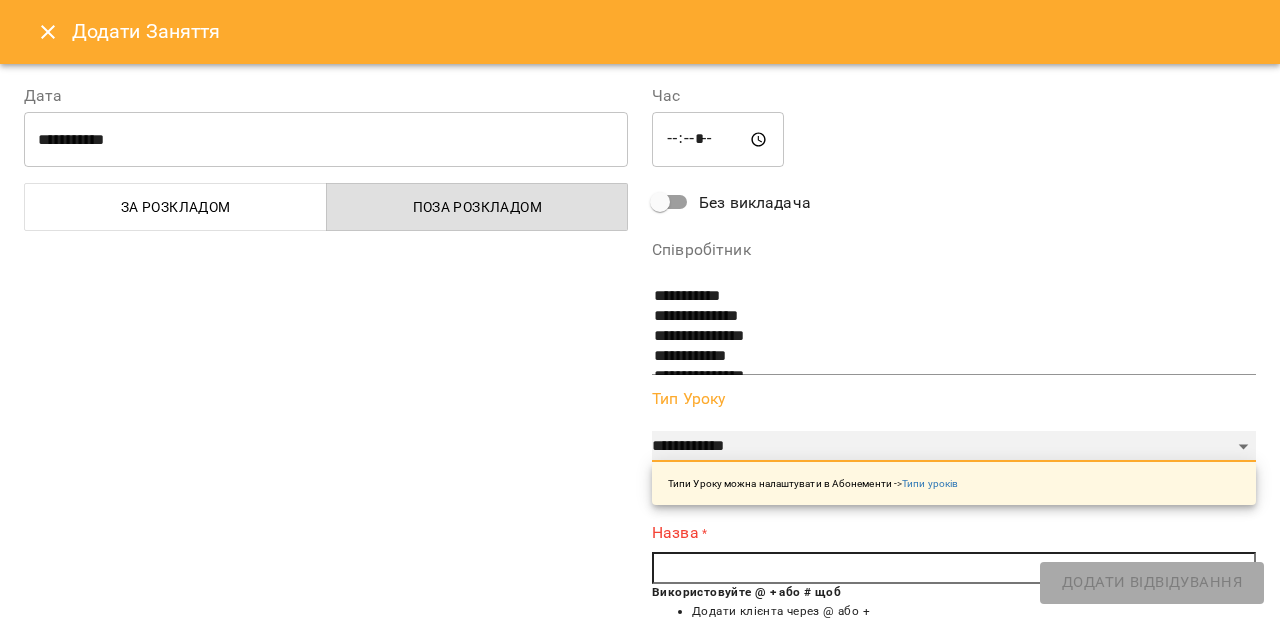 select on "**********" 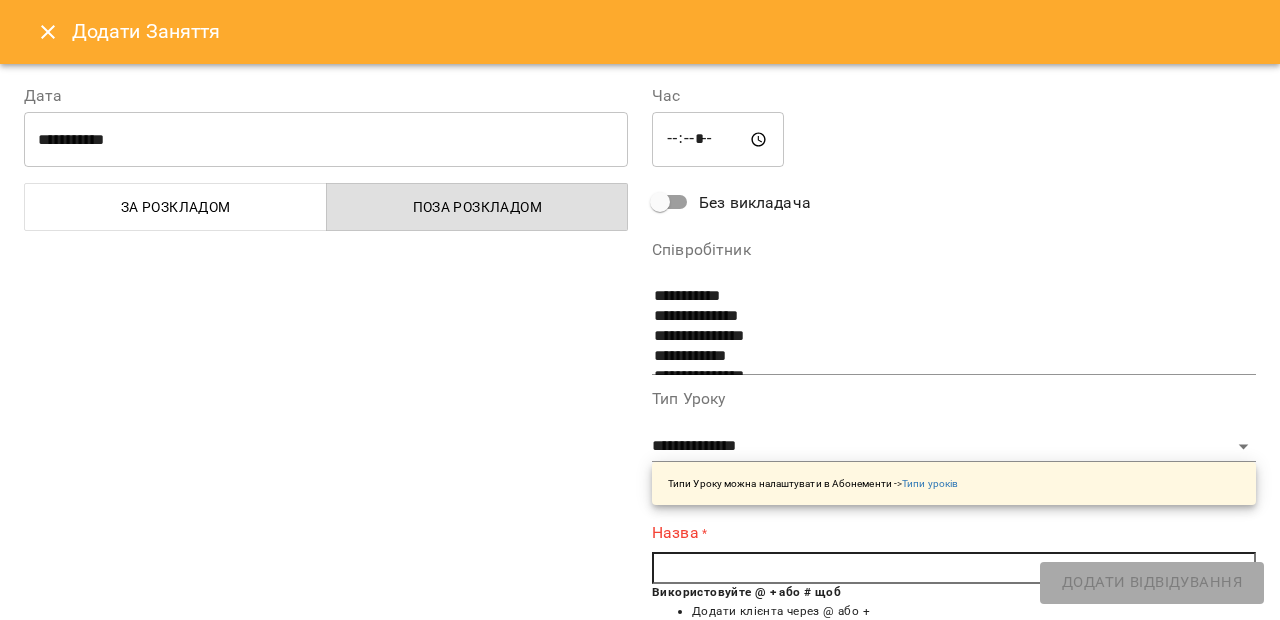 click at bounding box center (954, 568) 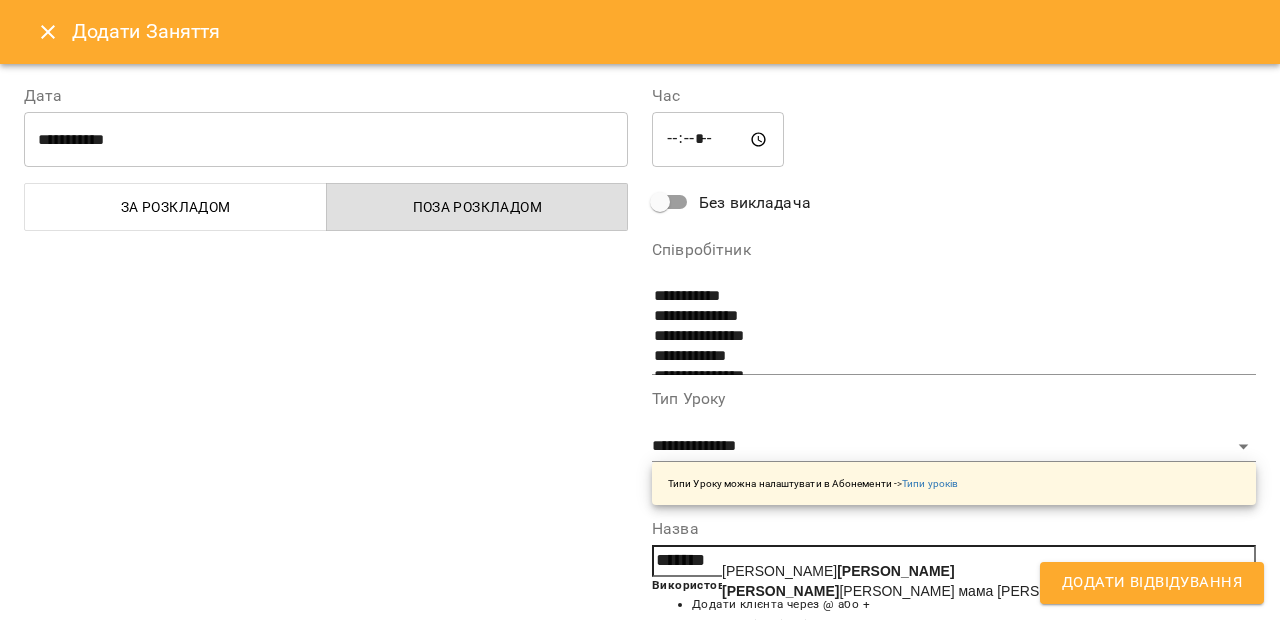 click on "[PERSON_NAME]" at bounding box center [838, 571] 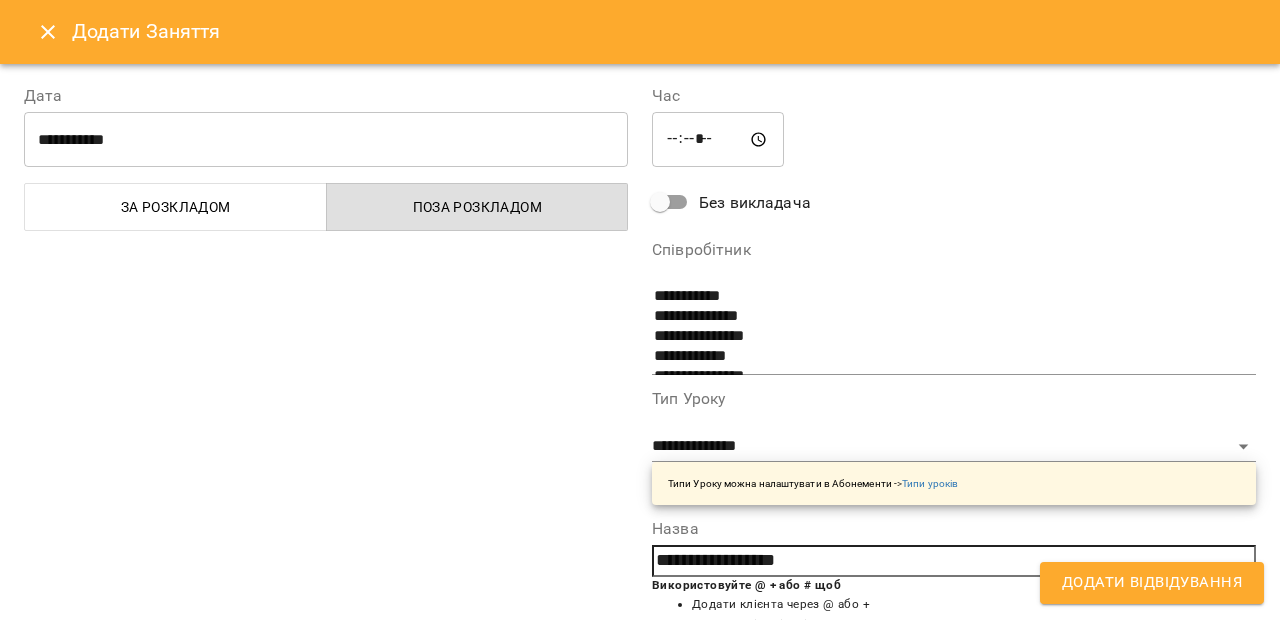 drag, startPoint x: 1095, startPoint y: 615, endPoint x: 1103, endPoint y: 587, distance: 29.12044 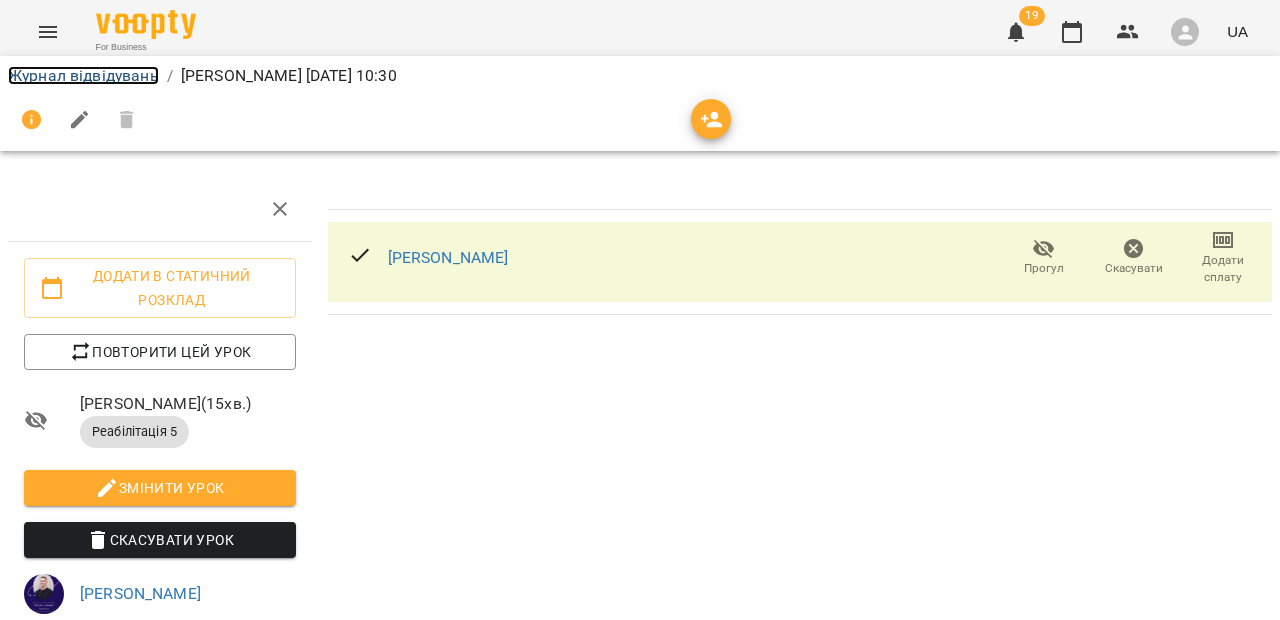 click on "Журнал відвідувань" at bounding box center [83, 75] 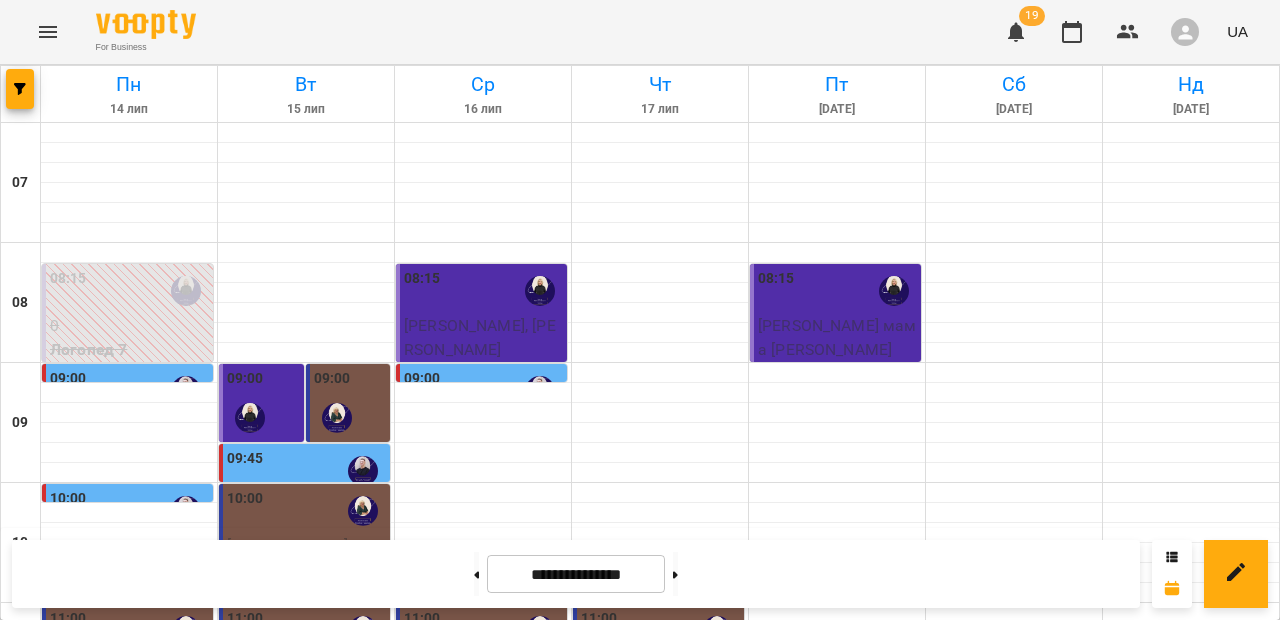 scroll, scrollTop: 41, scrollLeft: 0, axis: vertical 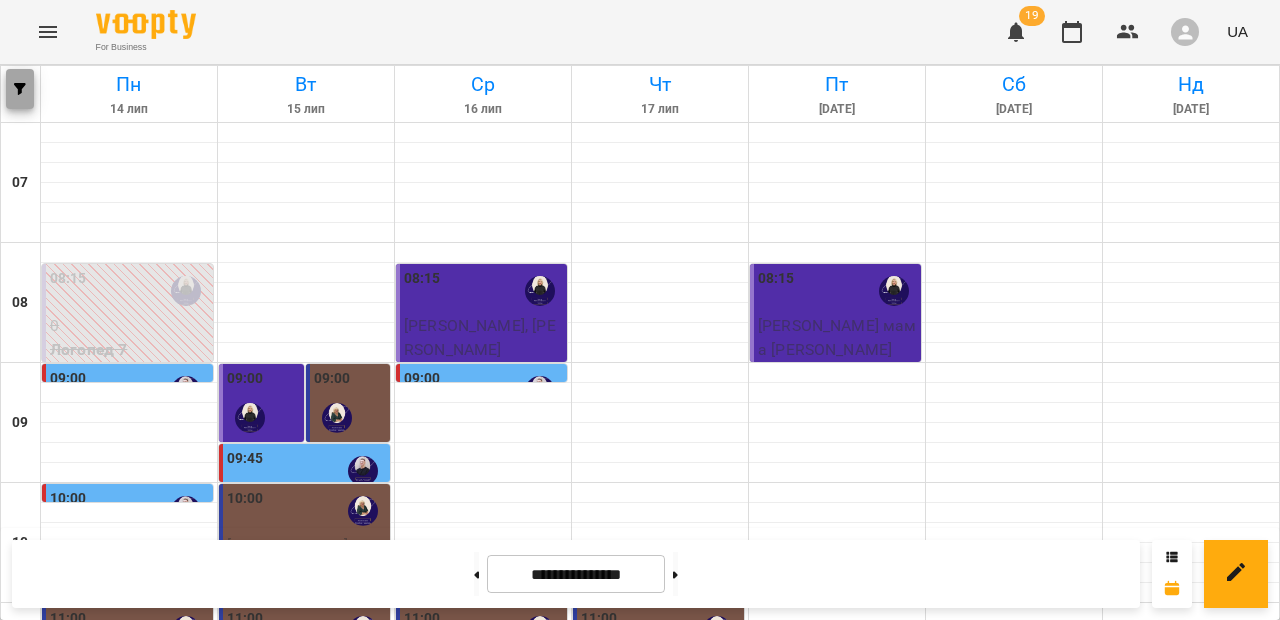 click at bounding box center (20, 89) 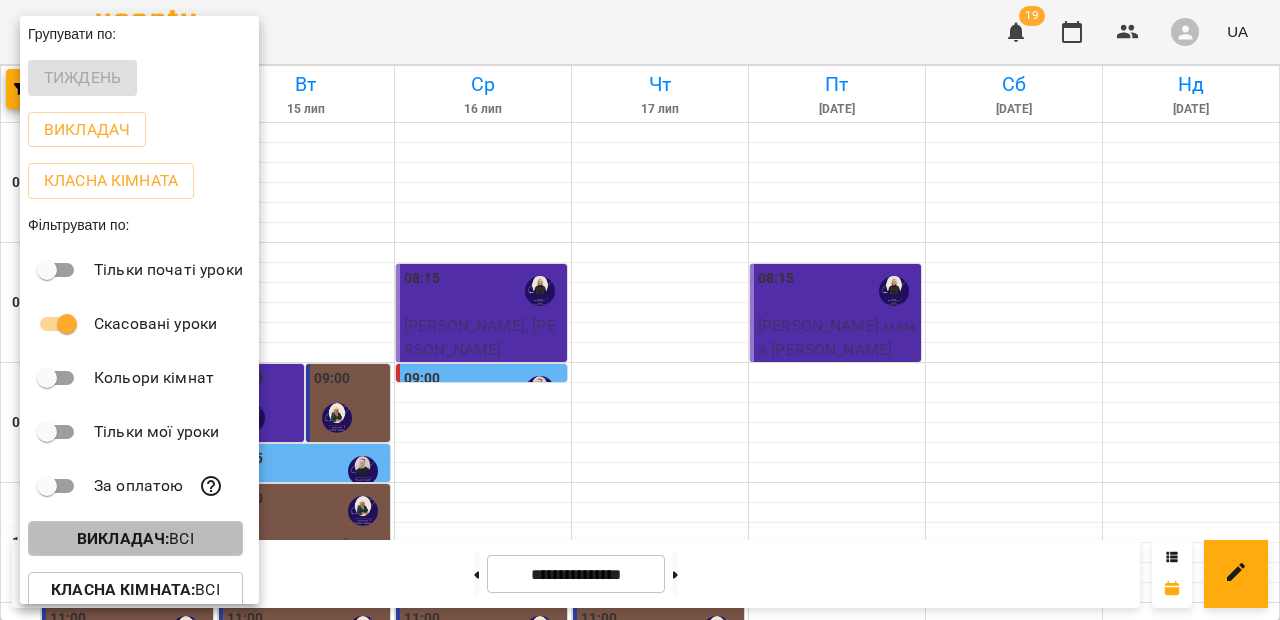 click on "Викладач :" at bounding box center [123, 538] 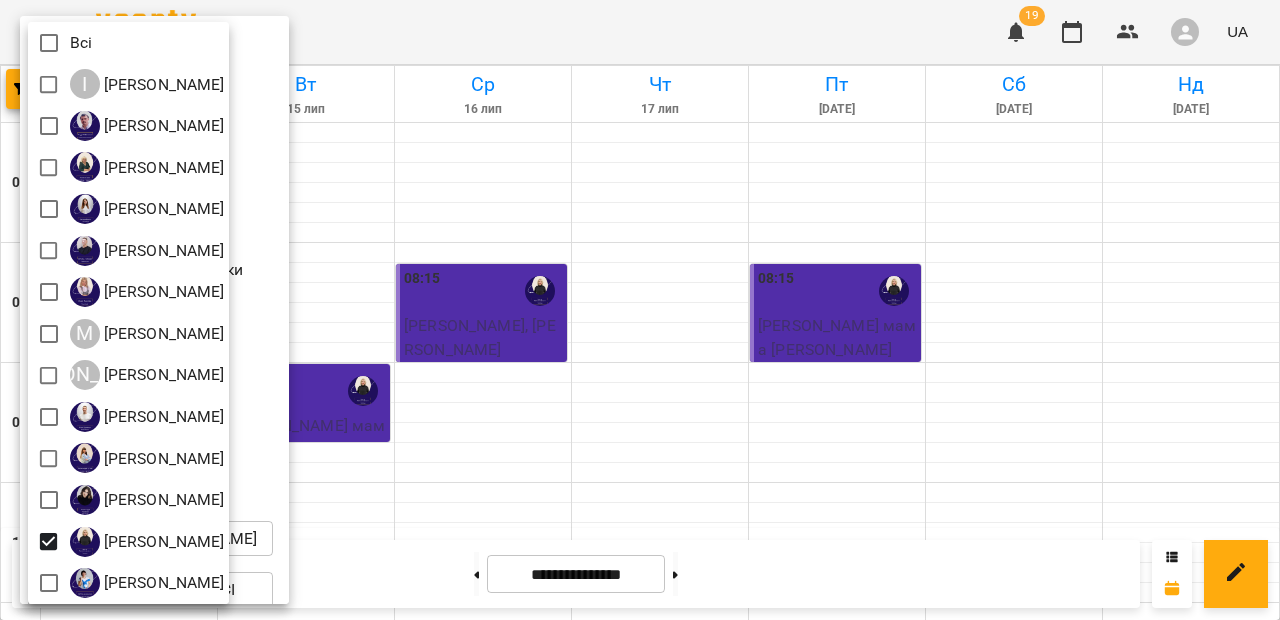 click at bounding box center (640, 310) 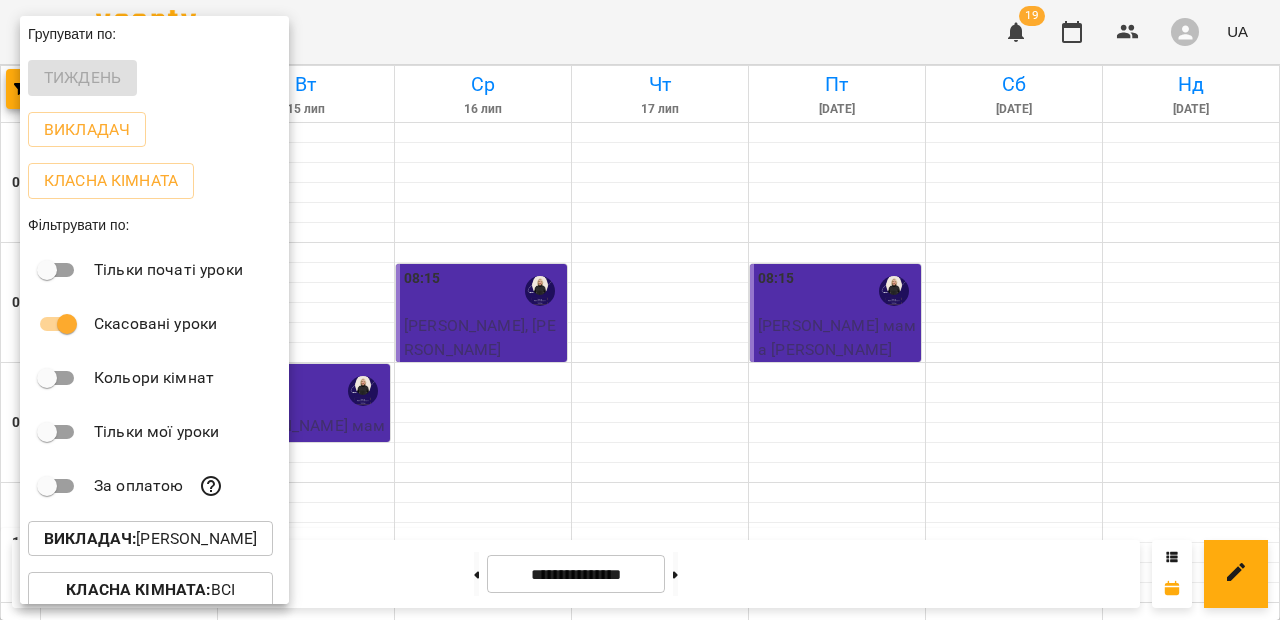 click at bounding box center (640, 310) 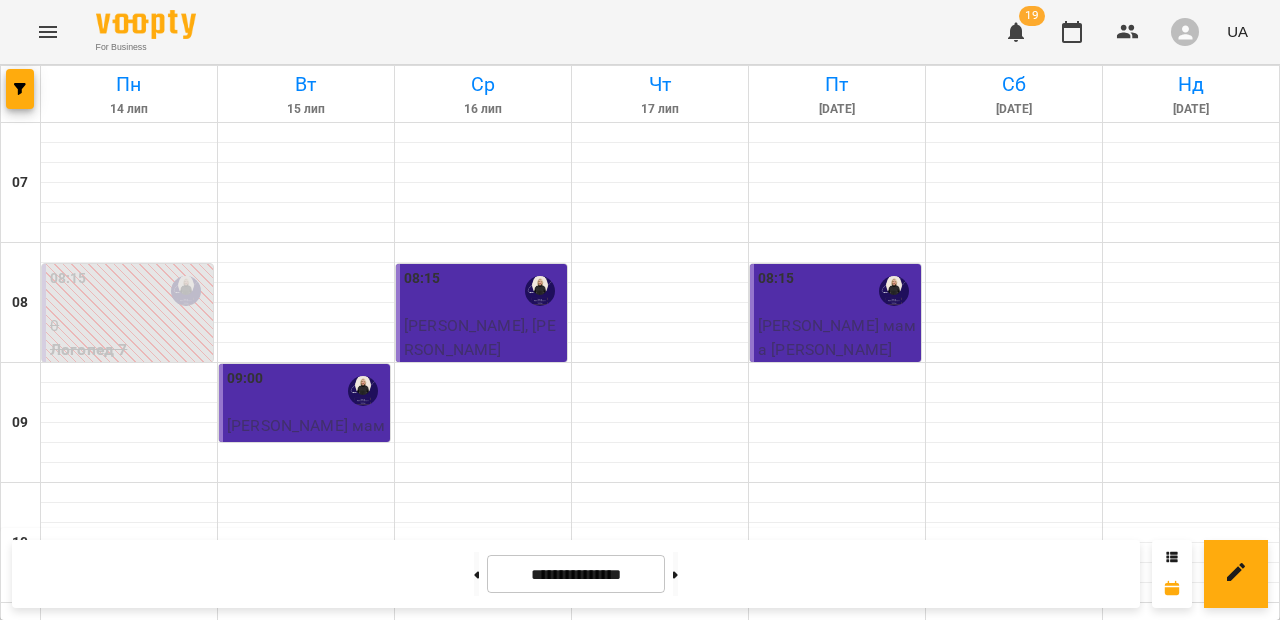 scroll, scrollTop: 412, scrollLeft: 0, axis: vertical 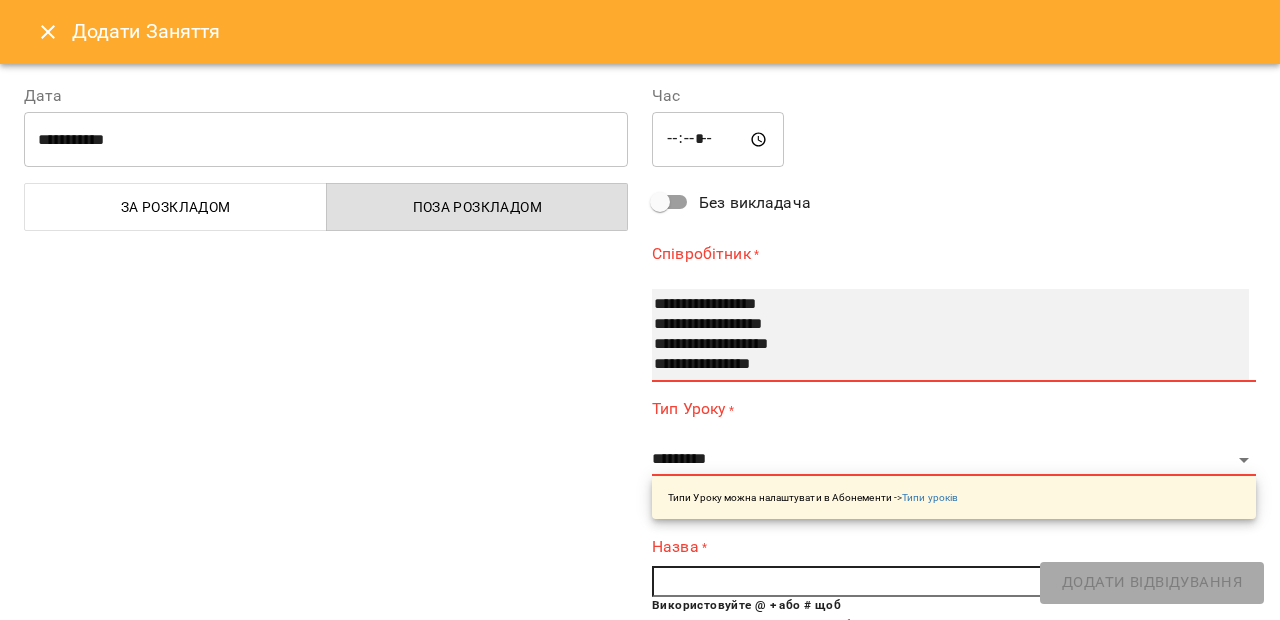 drag, startPoint x: 770, startPoint y: 364, endPoint x: 771, endPoint y: 348, distance: 16.03122 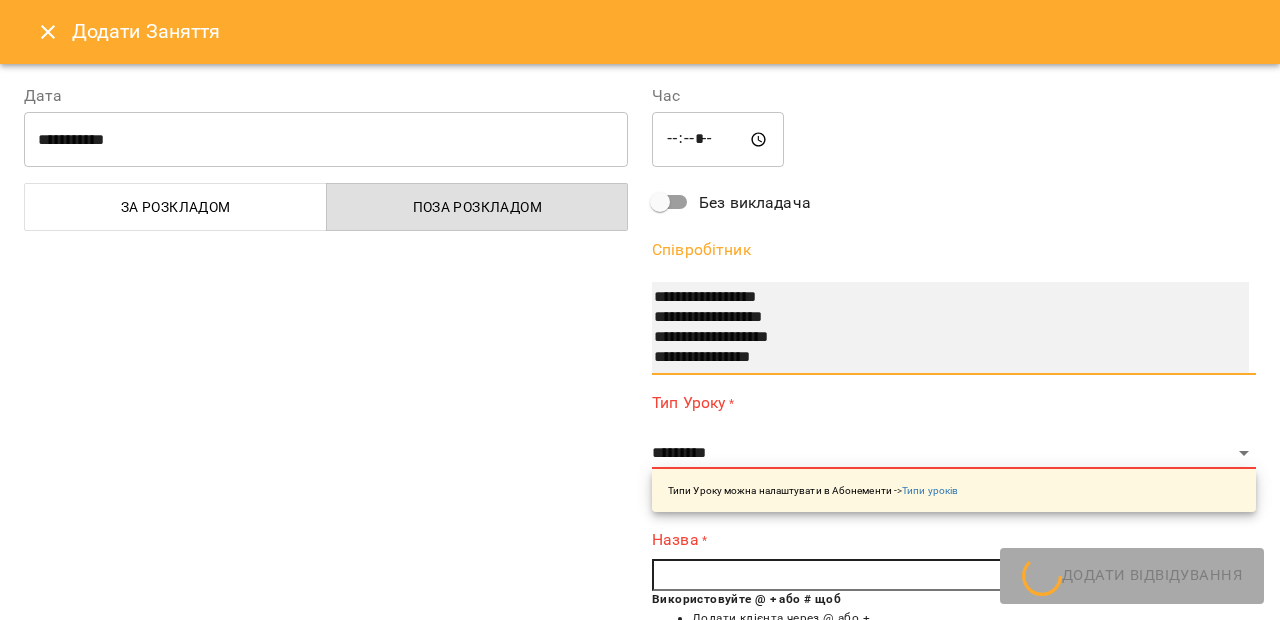 select on "**********" 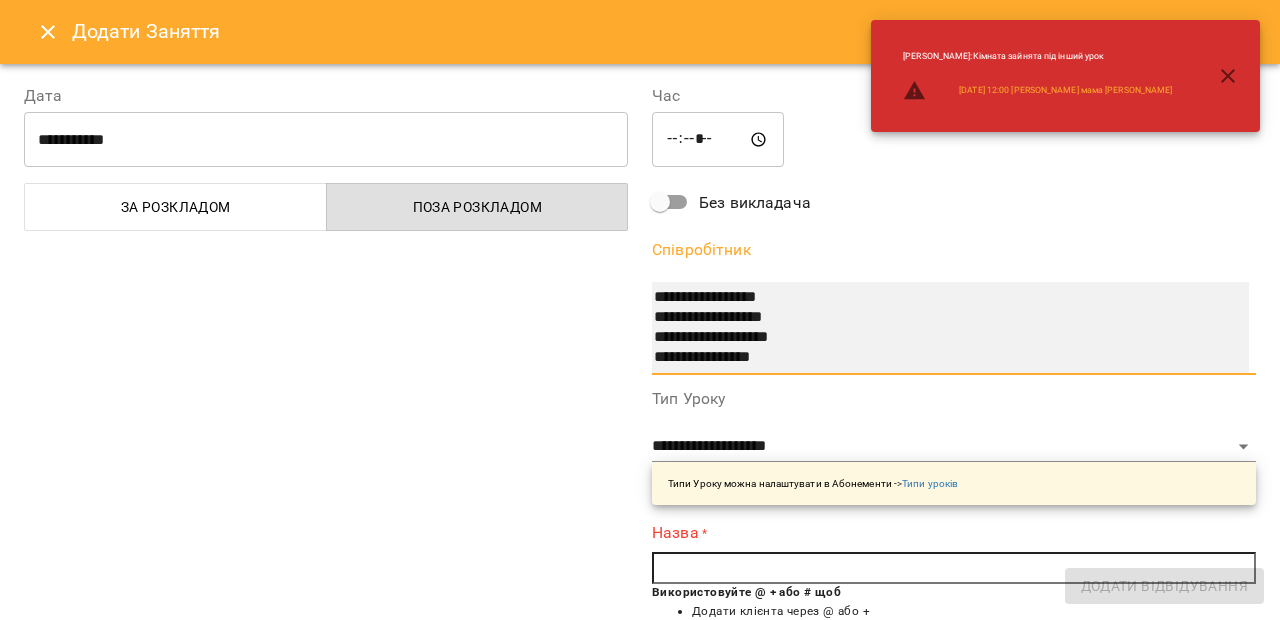 select on "**********" 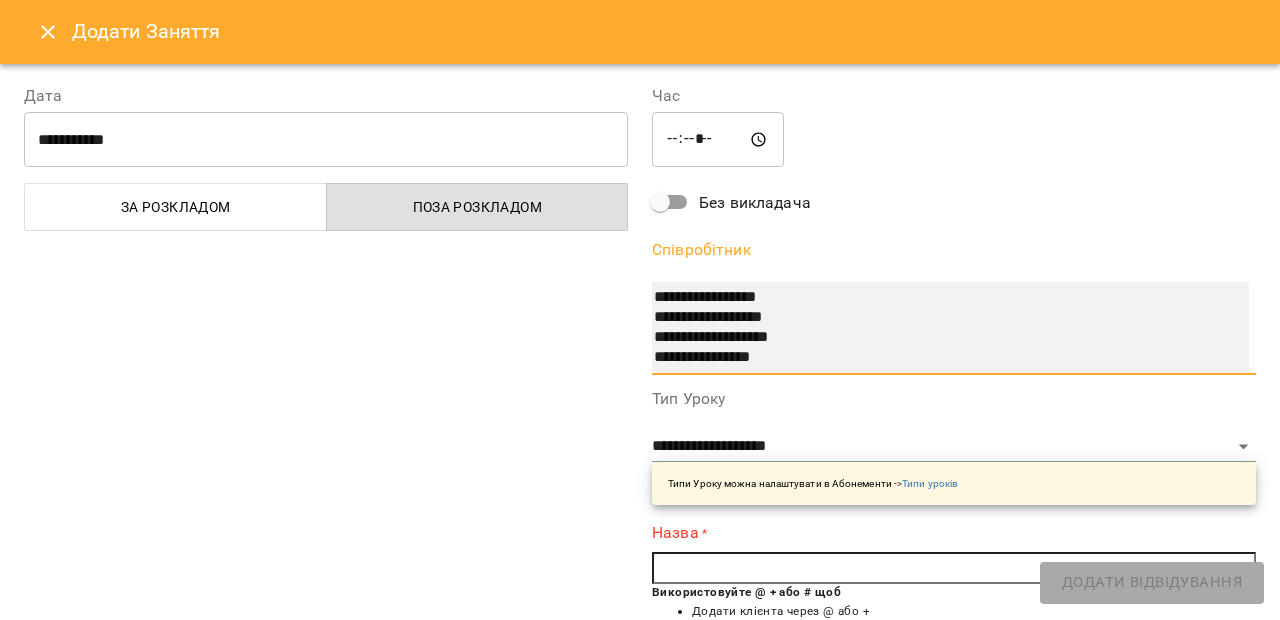 click on "**********" at bounding box center (931, 338) 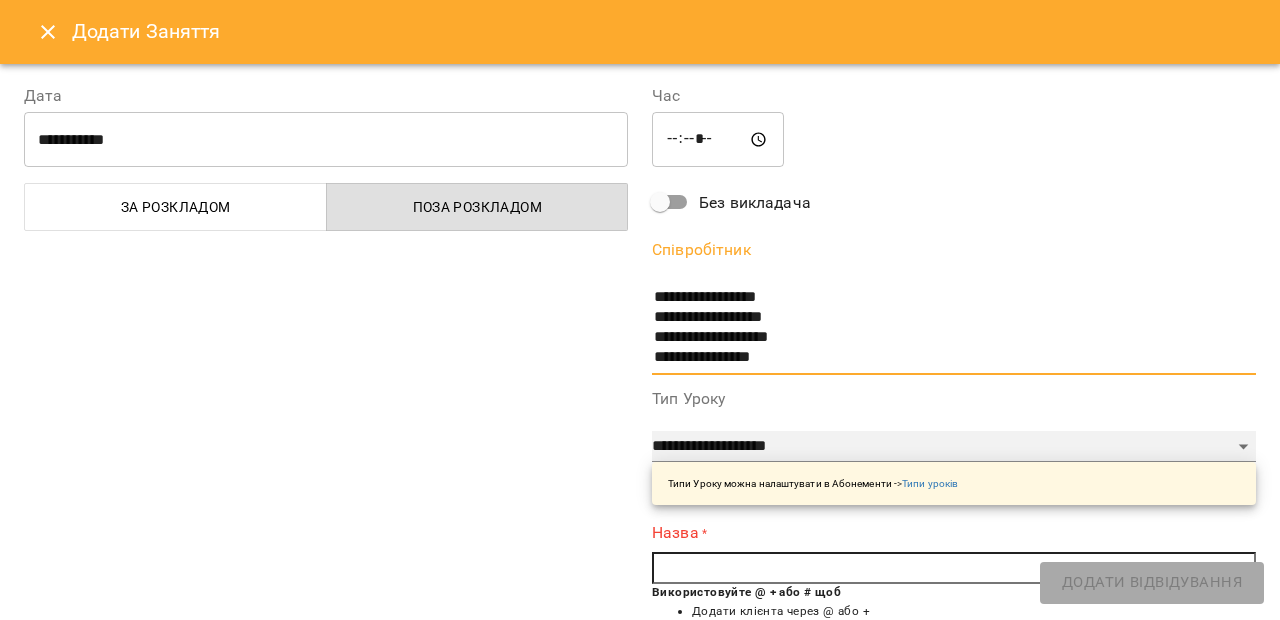 click on "**********" at bounding box center (954, 447) 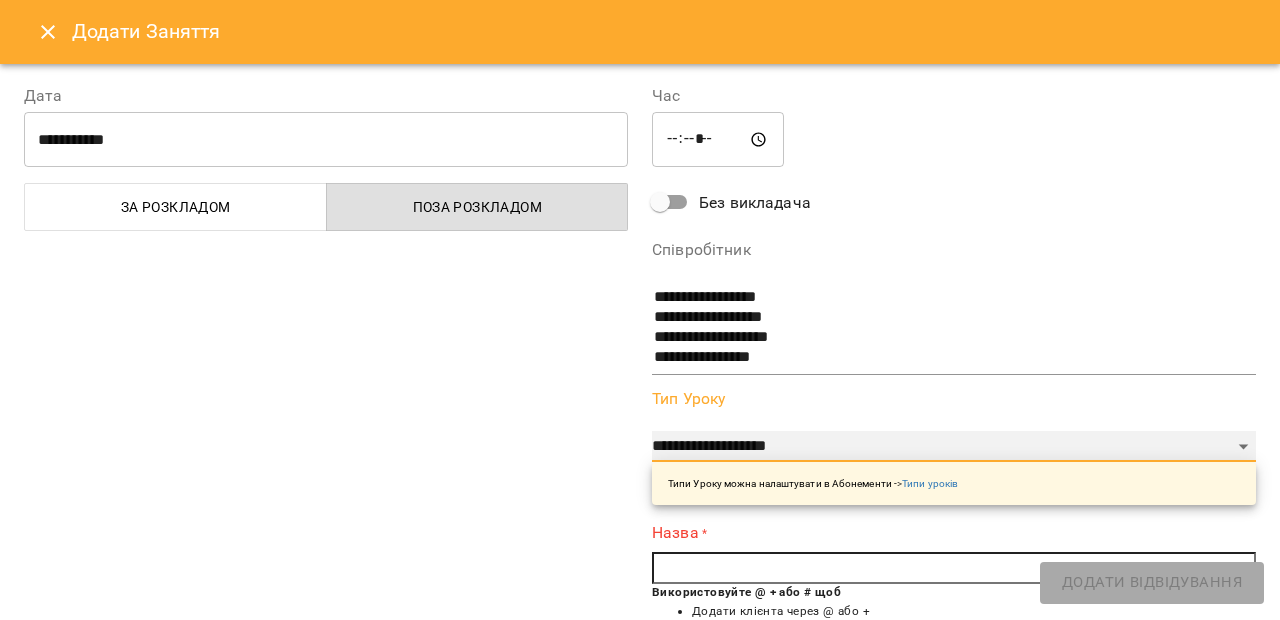 select on "*********" 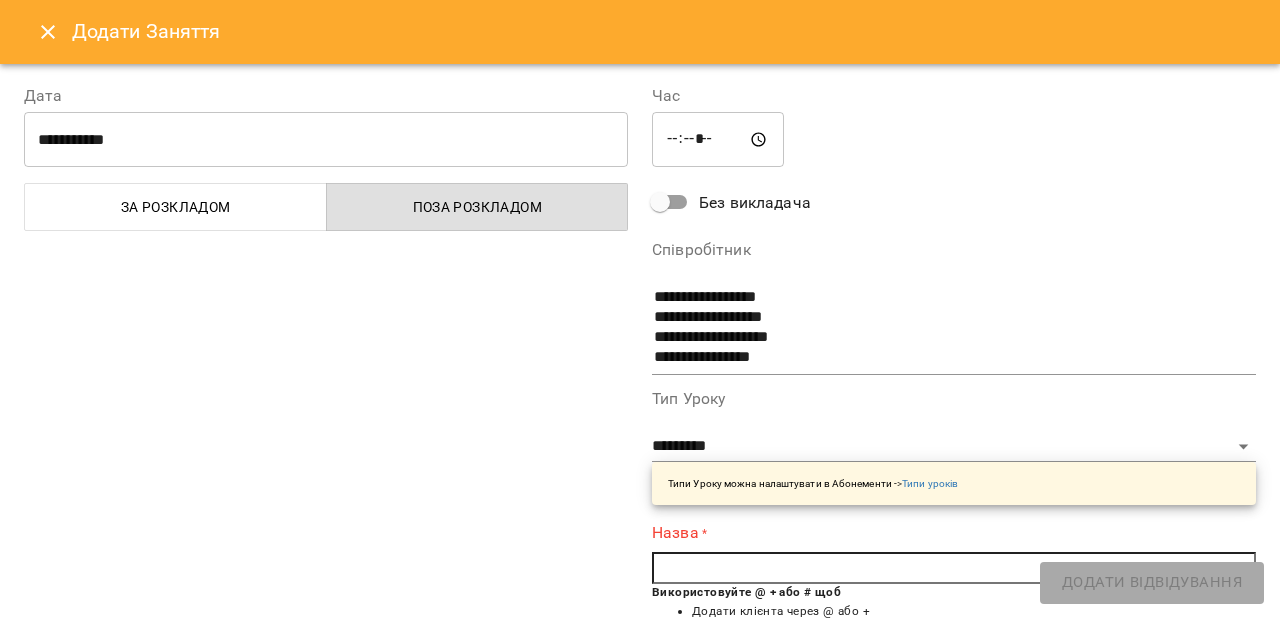 click at bounding box center [954, 568] 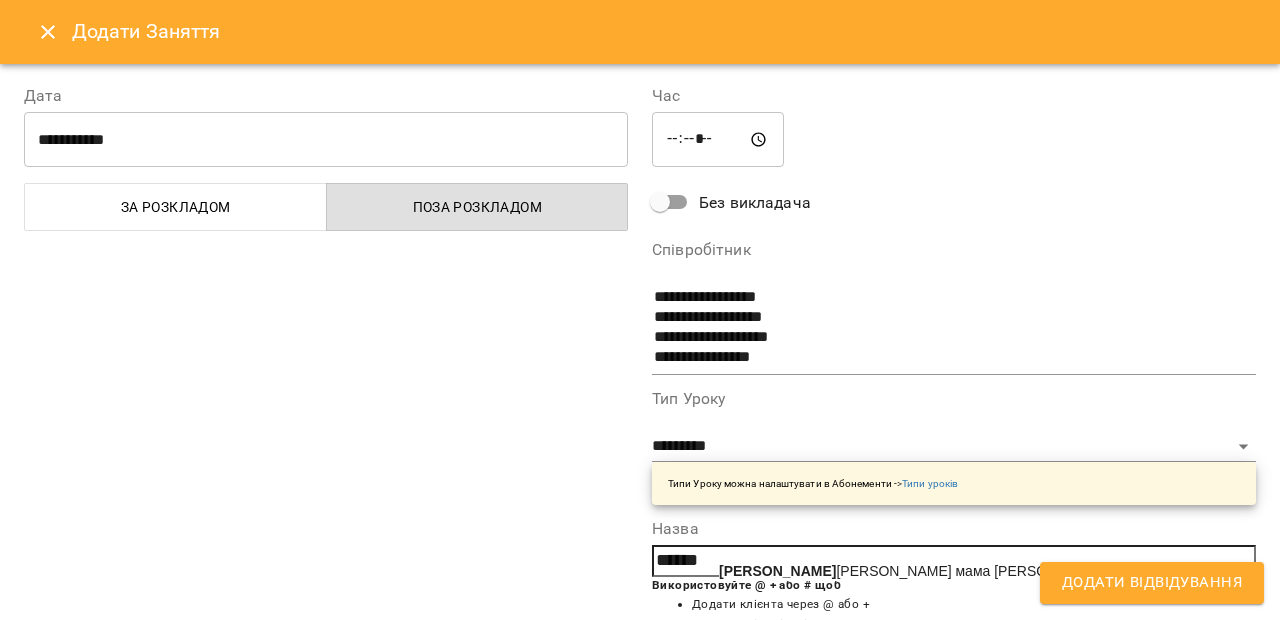 click on "[PERSON_NAME] мама [PERSON_NAME]" at bounding box center (914, 571) 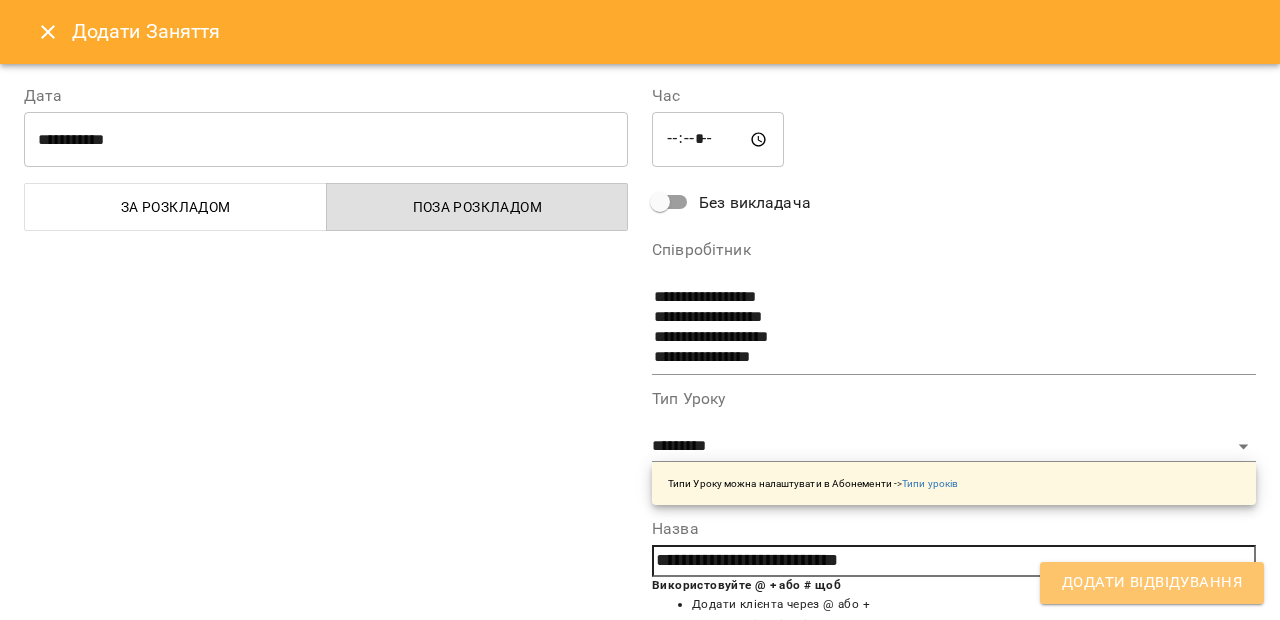 click on "Додати Відвідування" at bounding box center (1152, 583) 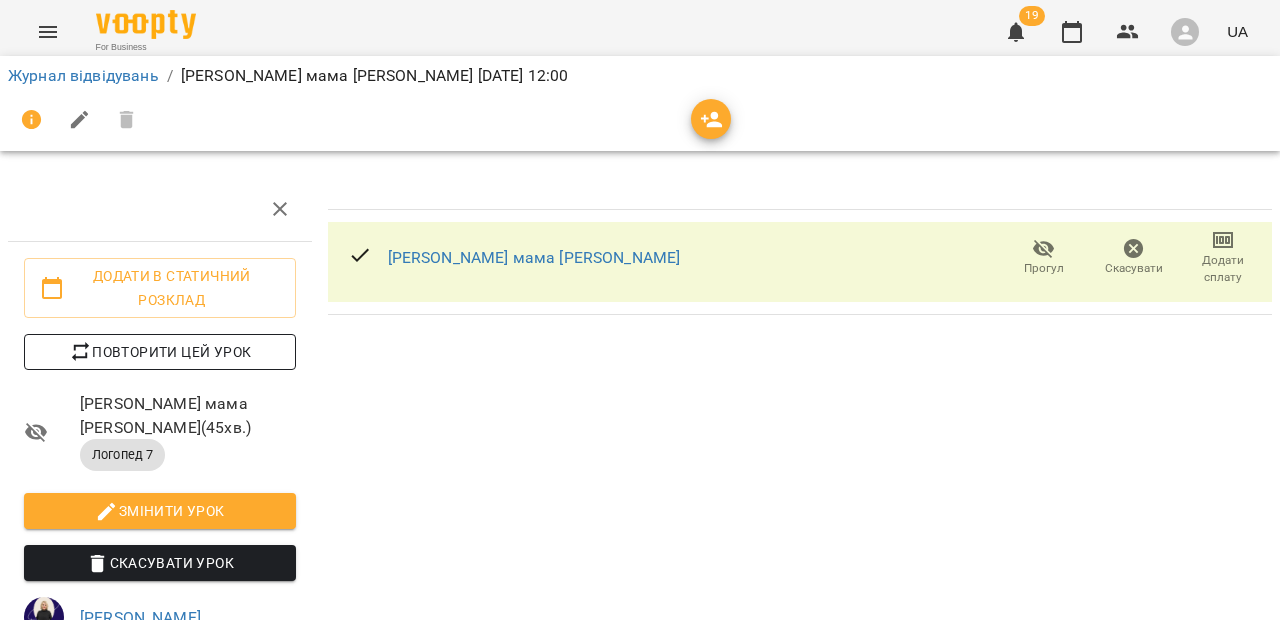 drag, startPoint x: 137, startPoint y: 320, endPoint x: 137, endPoint y: 343, distance: 23 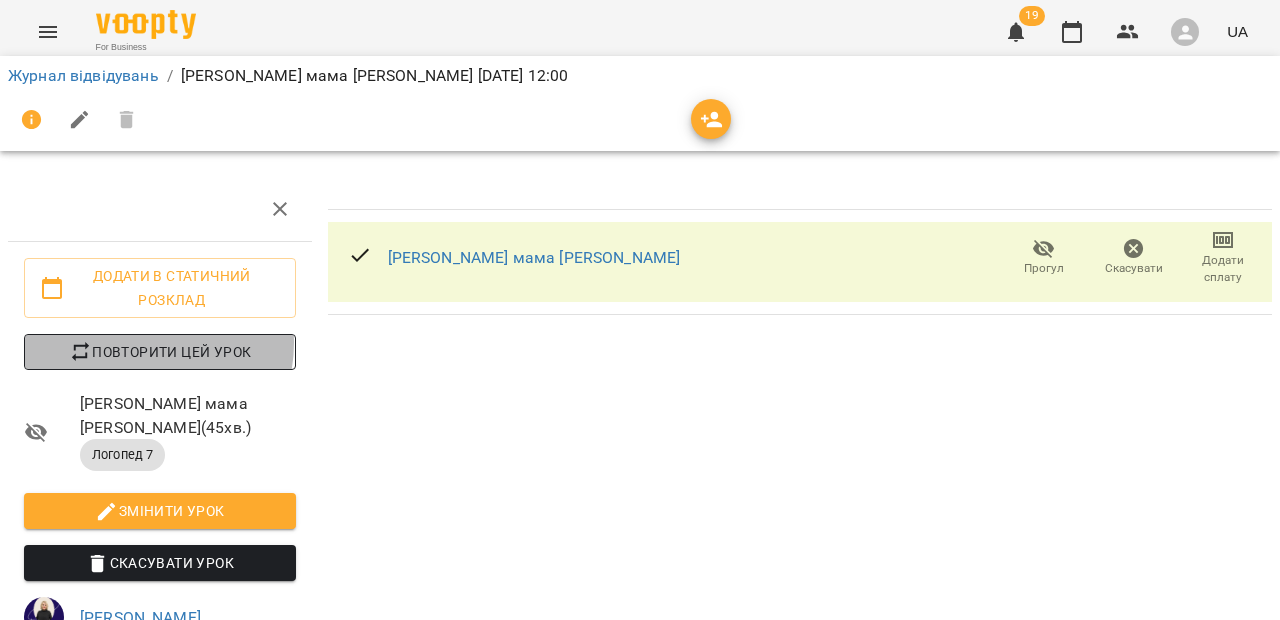 click on "Повторити цей урок" at bounding box center (160, 352) 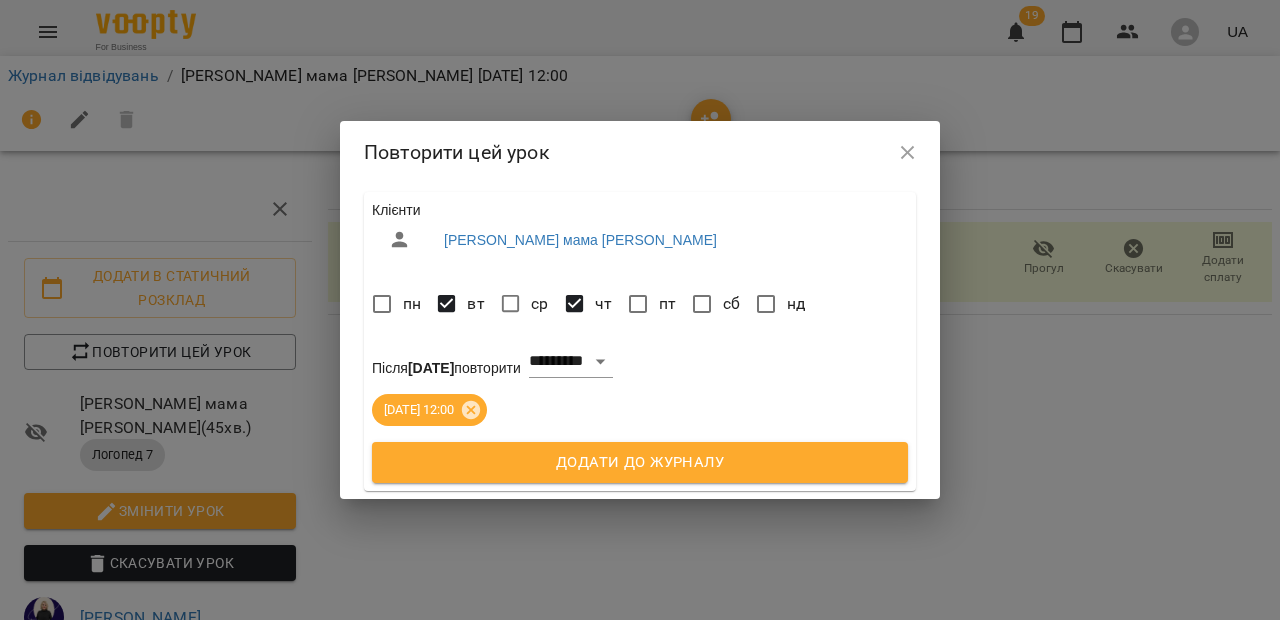 click on "Додати до журналу" at bounding box center (640, 463) 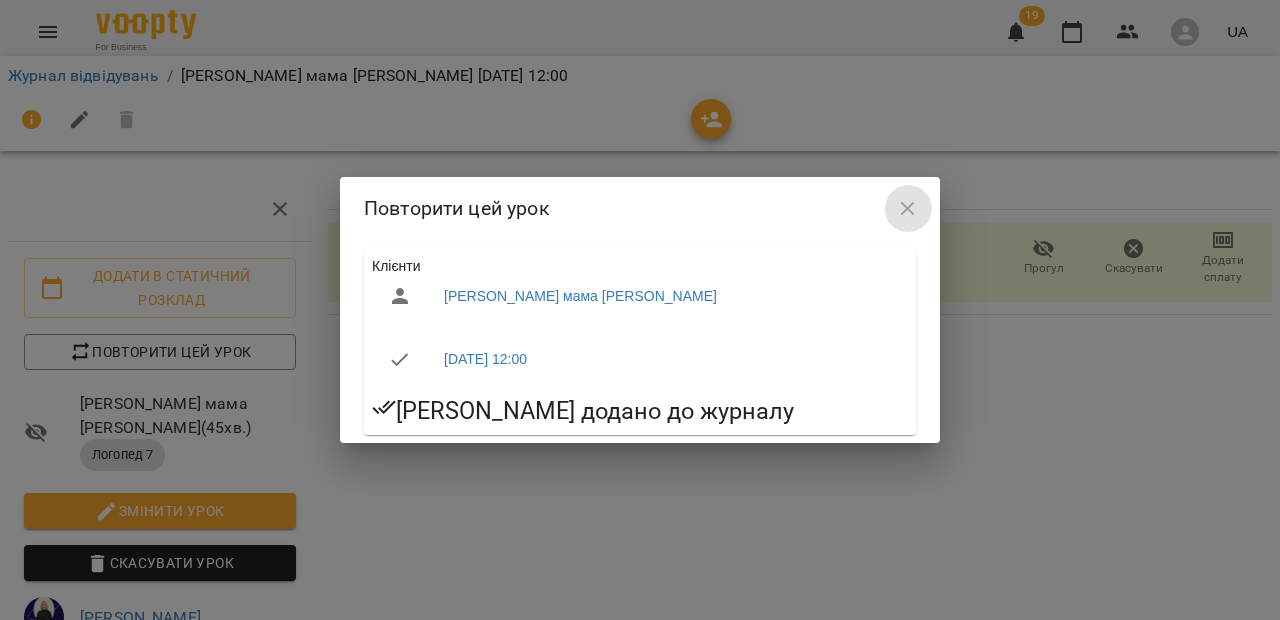 click at bounding box center [908, 209] 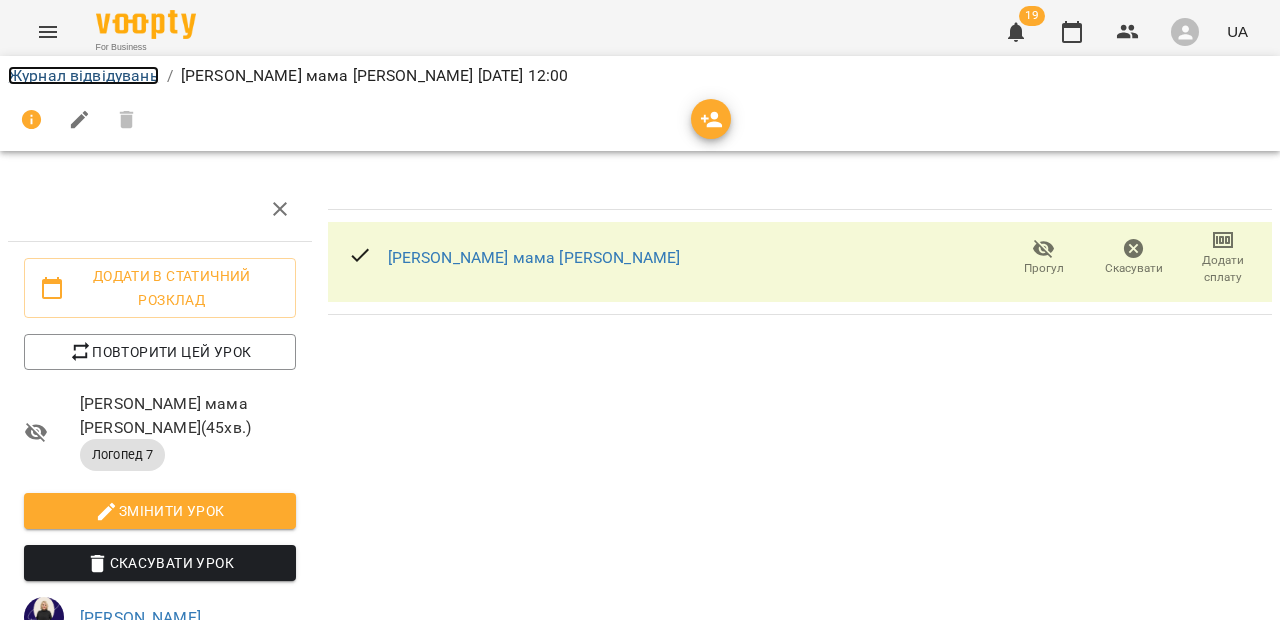 click on "Журнал відвідувань" at bounding box center [83, 75] 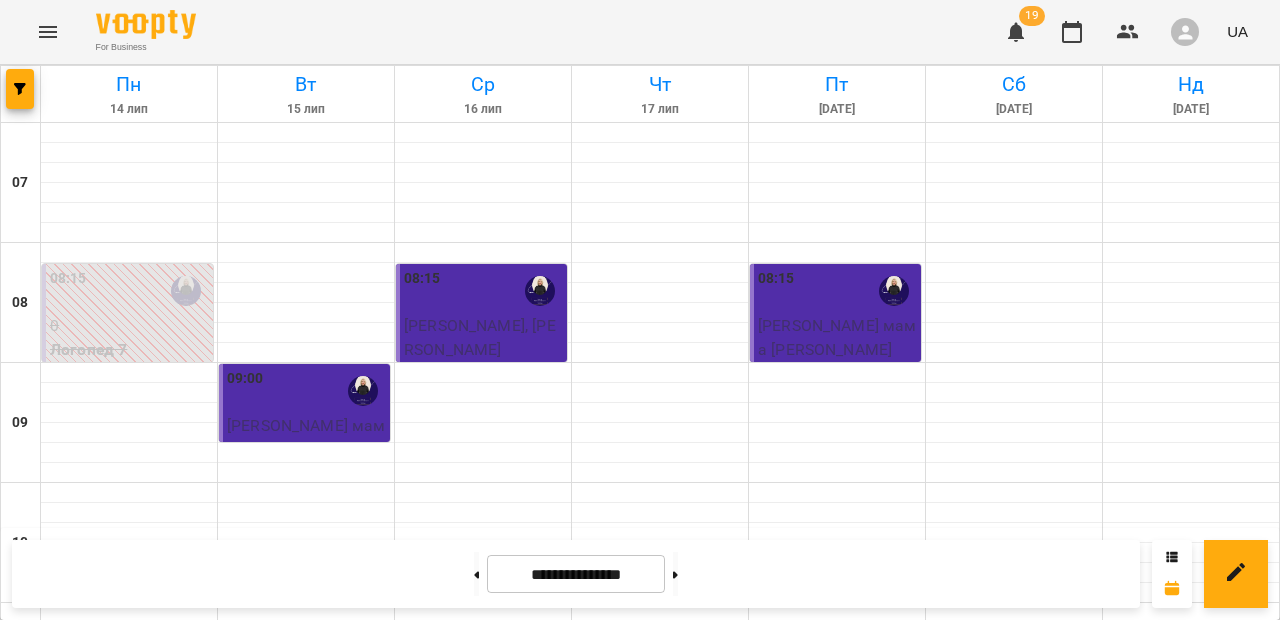 scroll, scrollTop: 18, scrollLeft: 0, axis: vertical 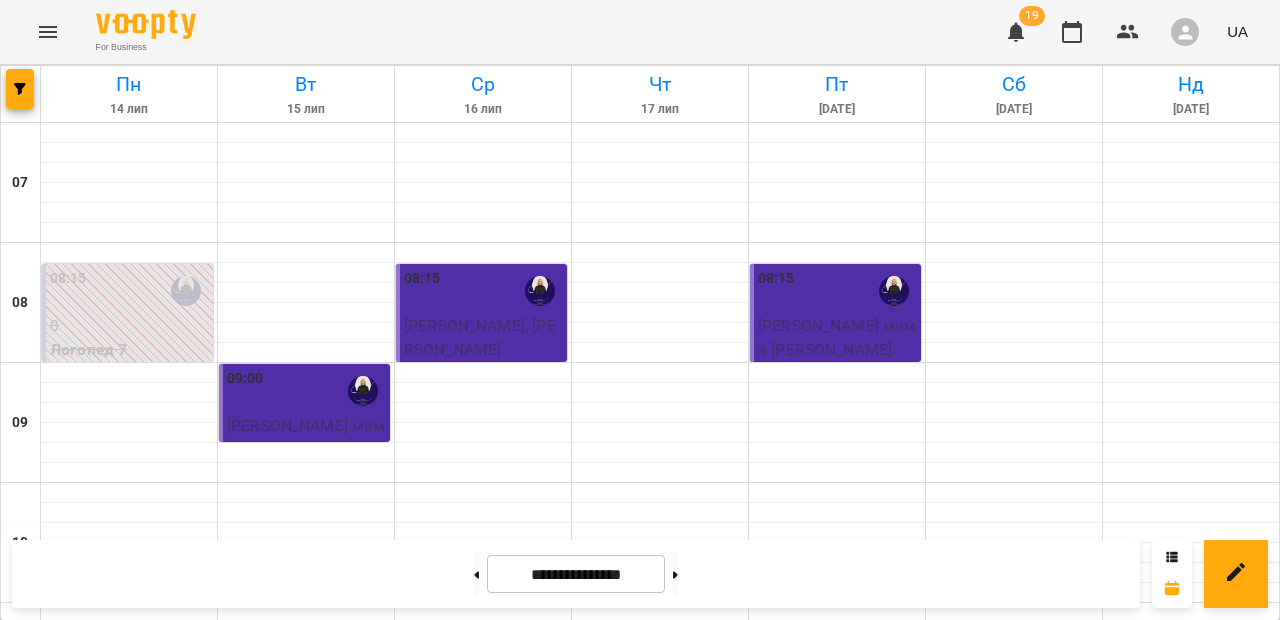 click at bounding box center (483, 733) 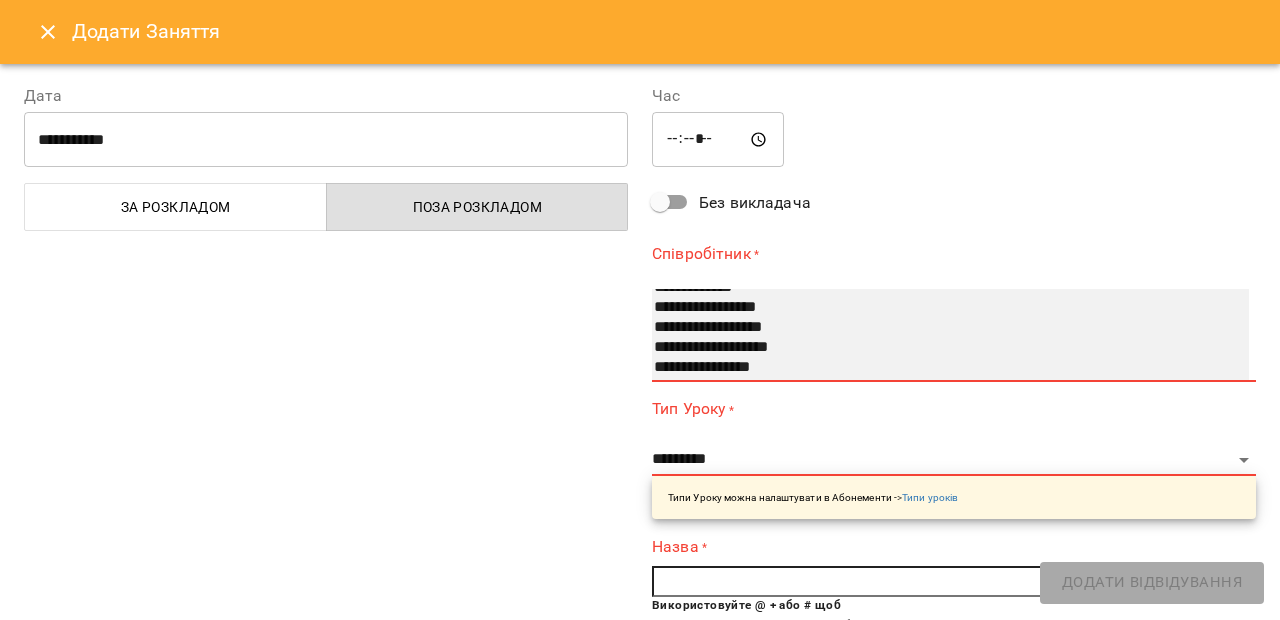 scroll, scrollTop: 180, scrollLeft: 0, axis: vertical 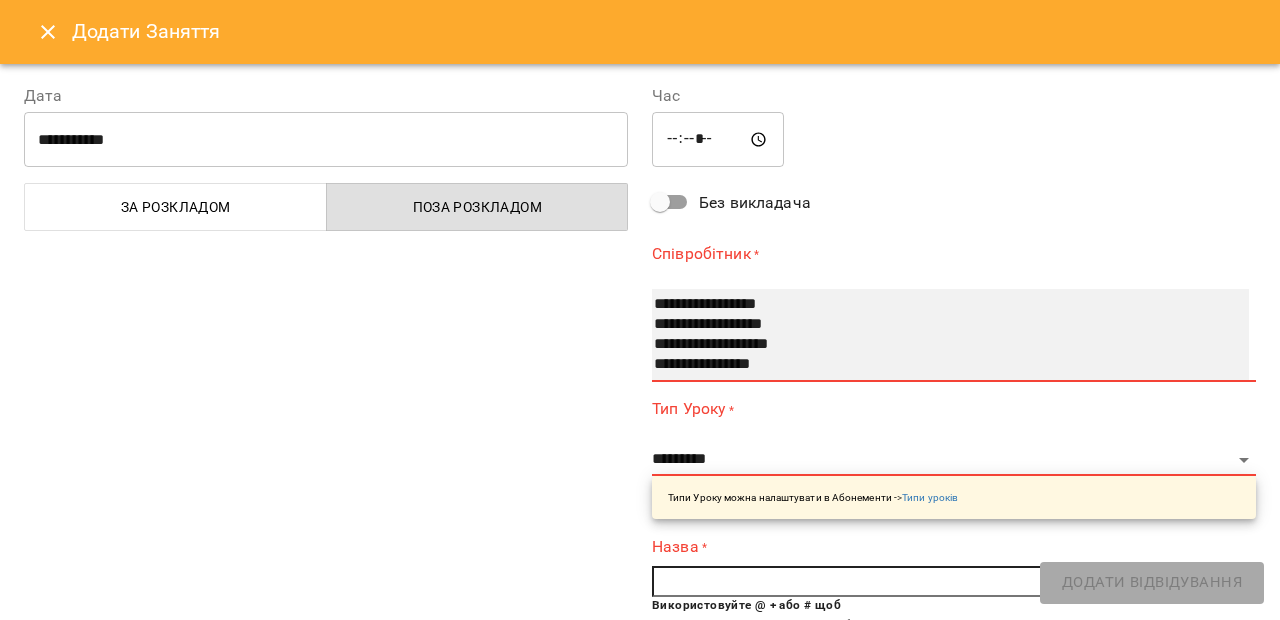 select on "**********" 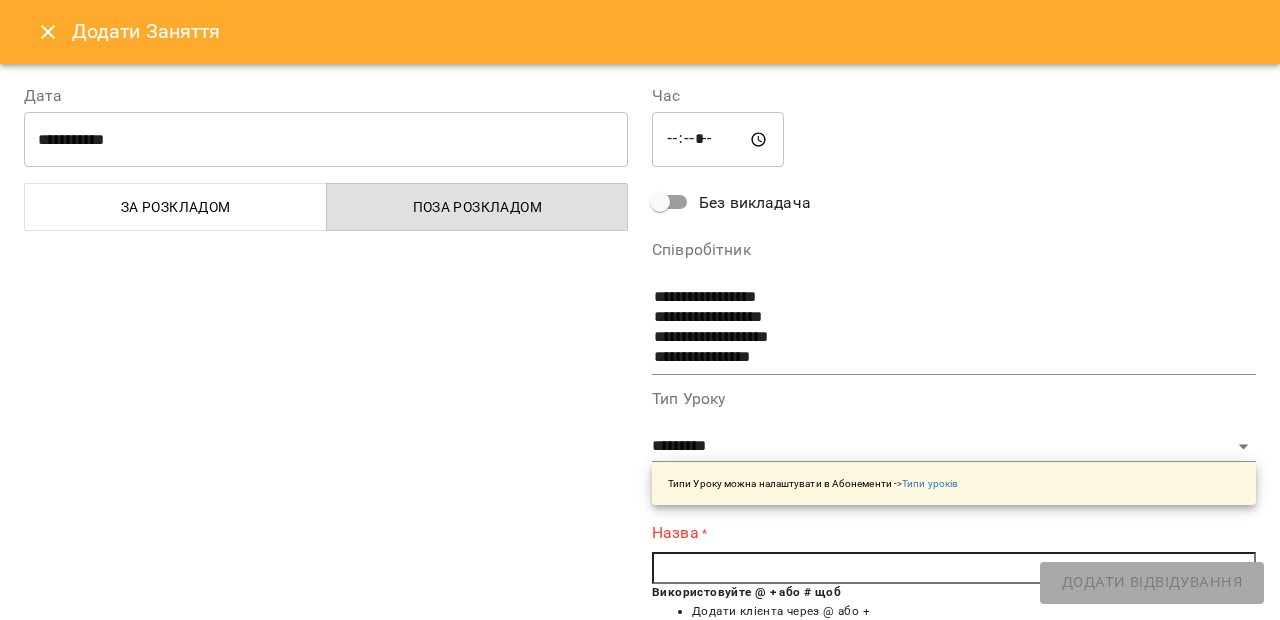 click at bounding box center (954, 568) 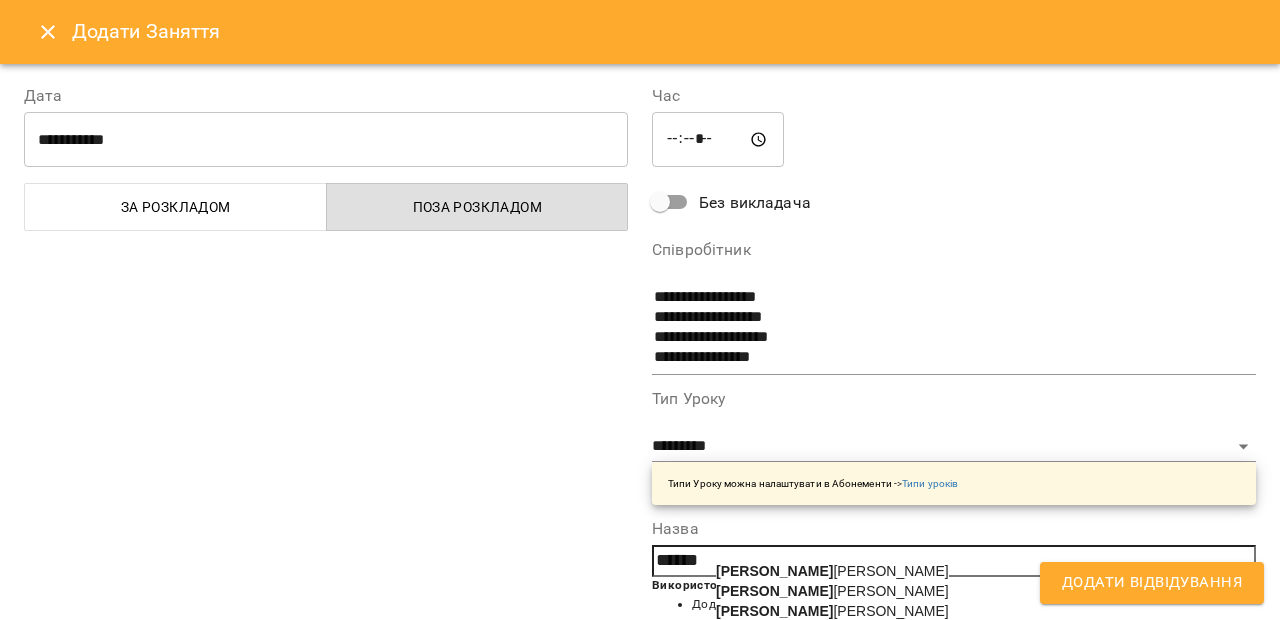 click on "[PERSON_NAME]" 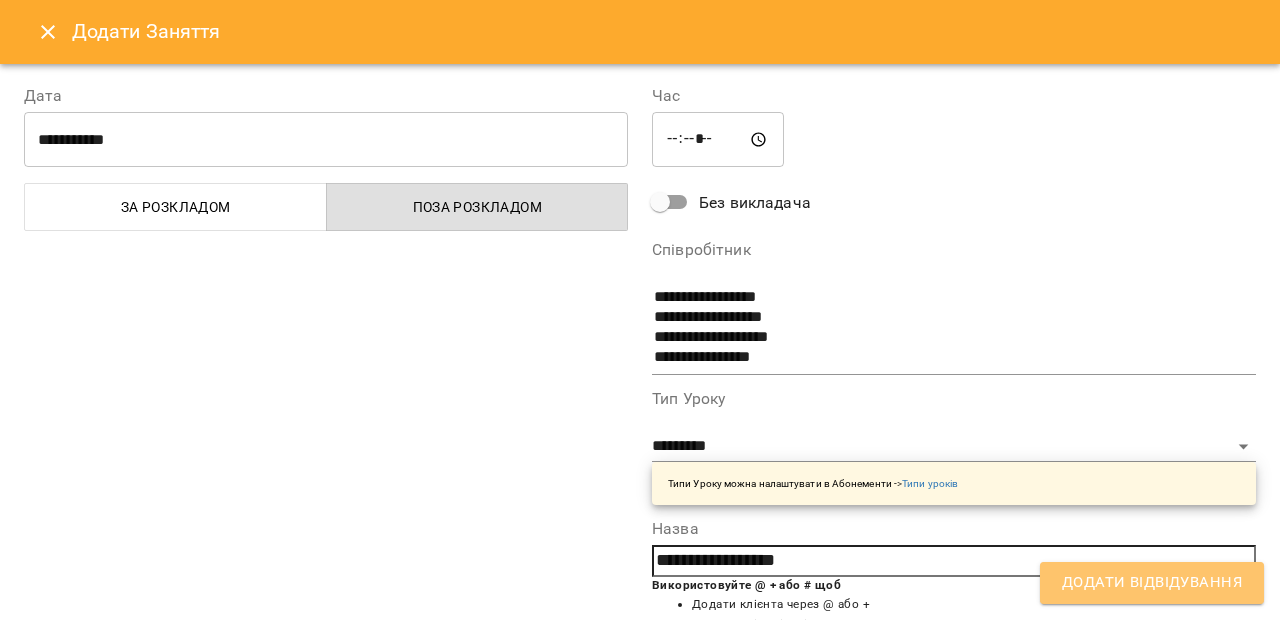click on "Додати Відвідування" at bounding box center (1152, 583) 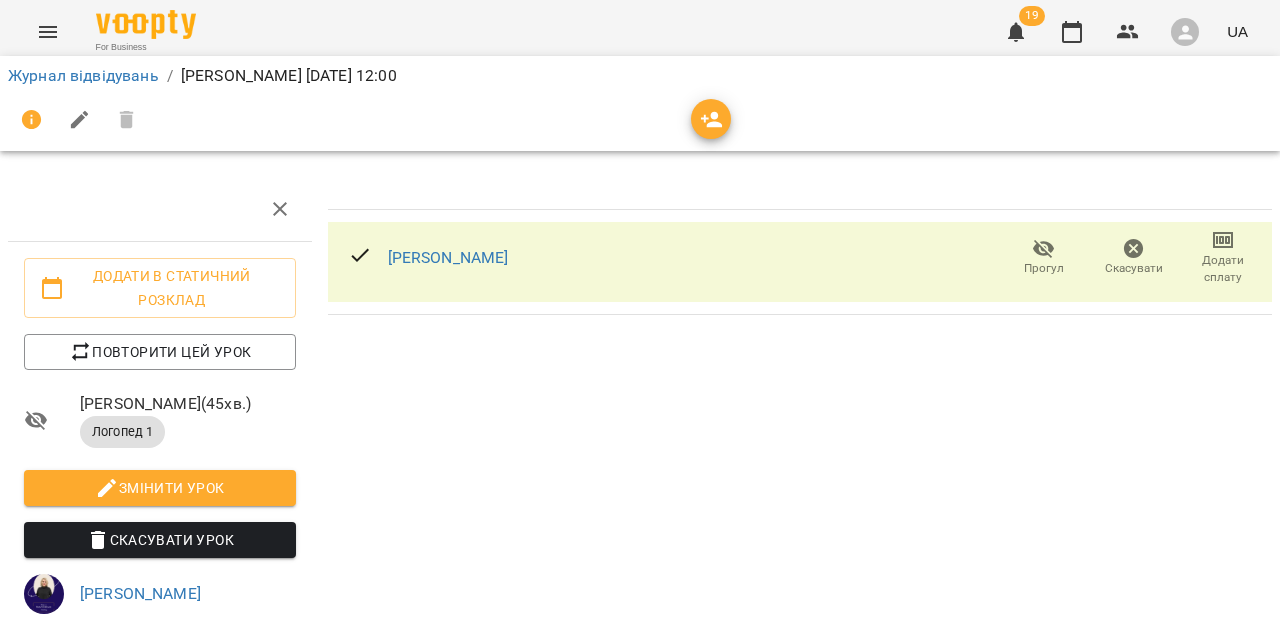 click on "Змінити урок" at bounding box center [160, 488] 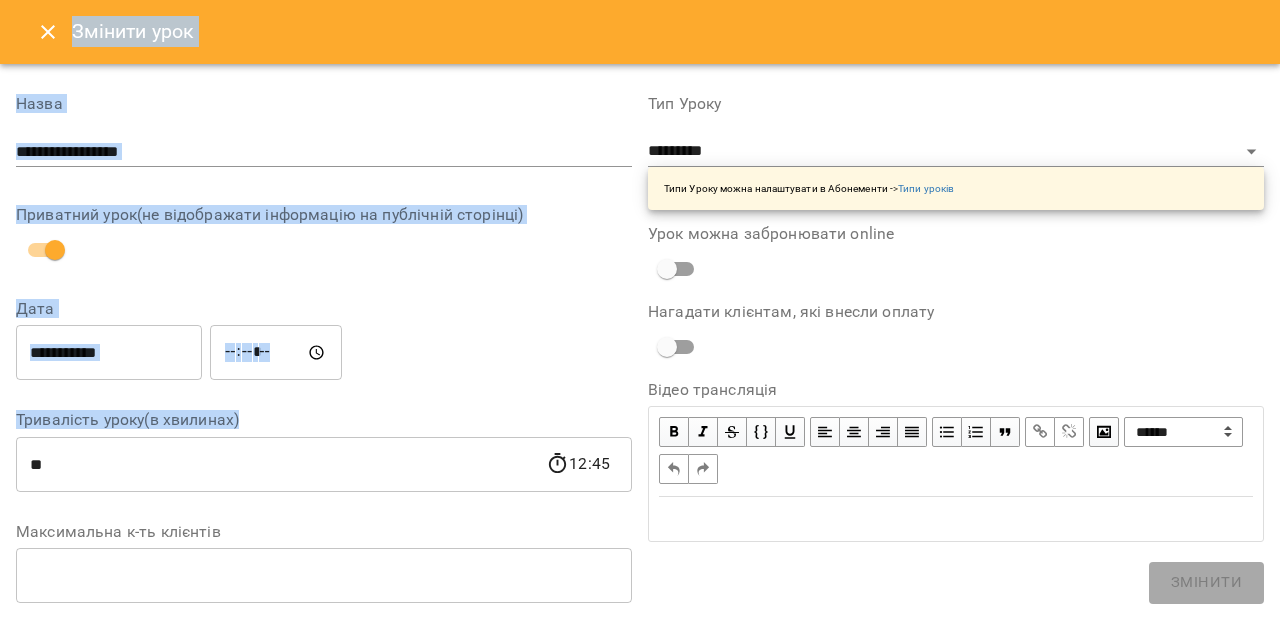 click on "**********" at bounding box center (640, 310) 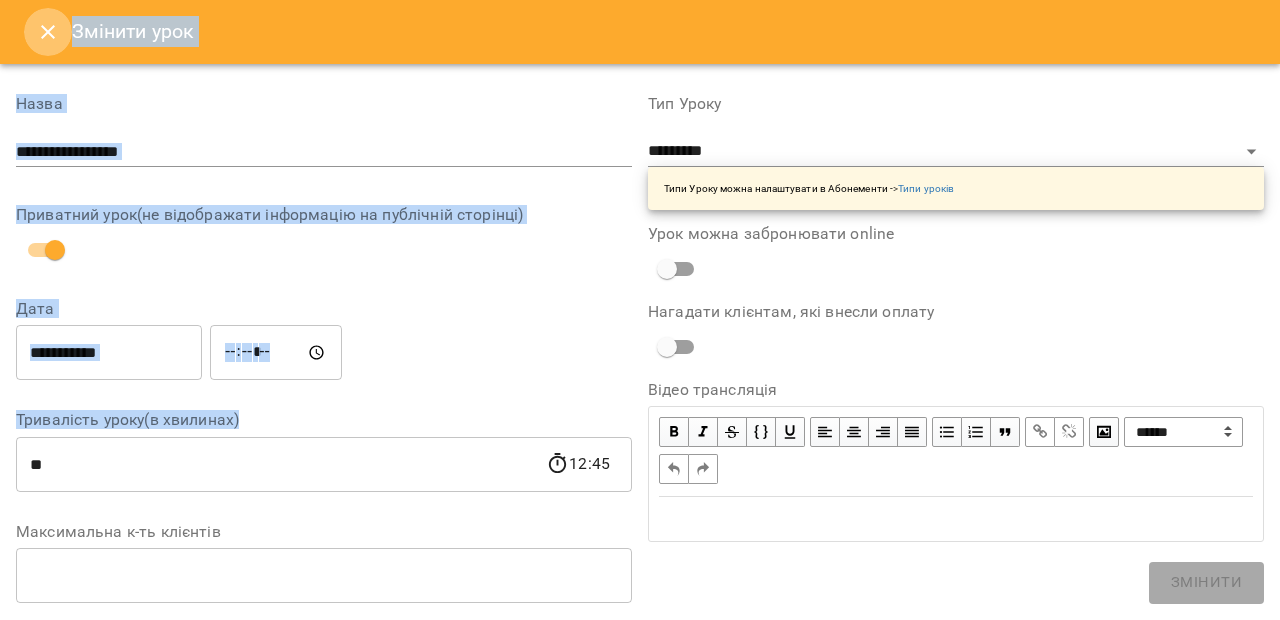 click 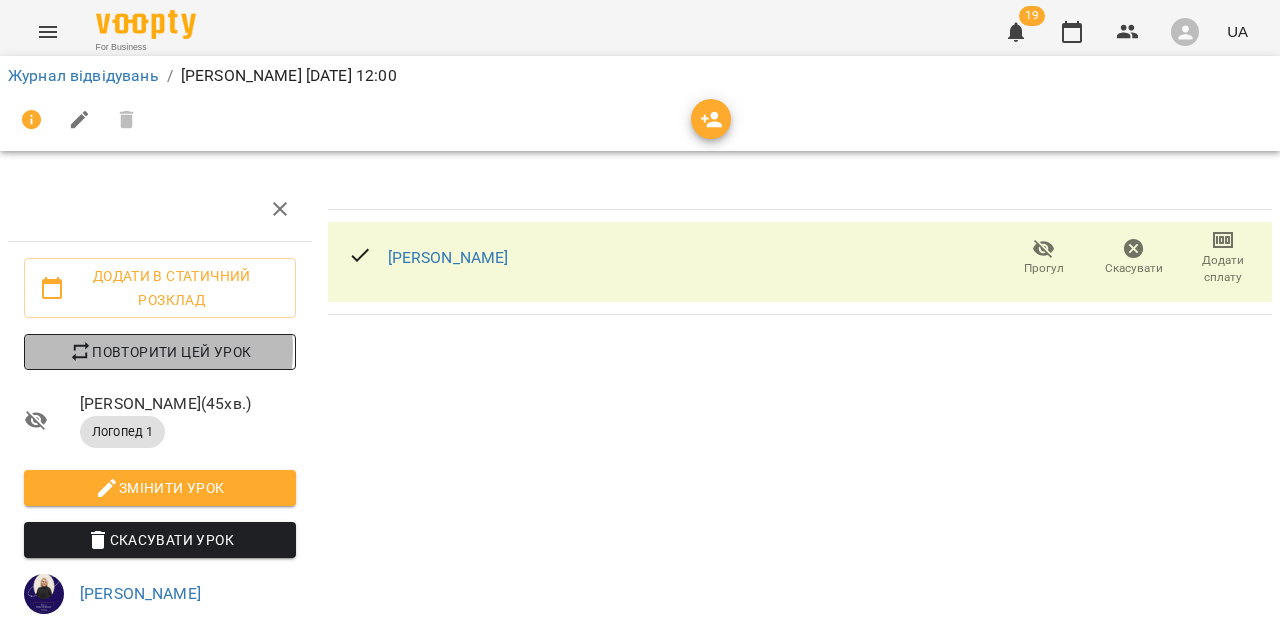 click on "Повторити цей урок" at bounding box center (160, 352) 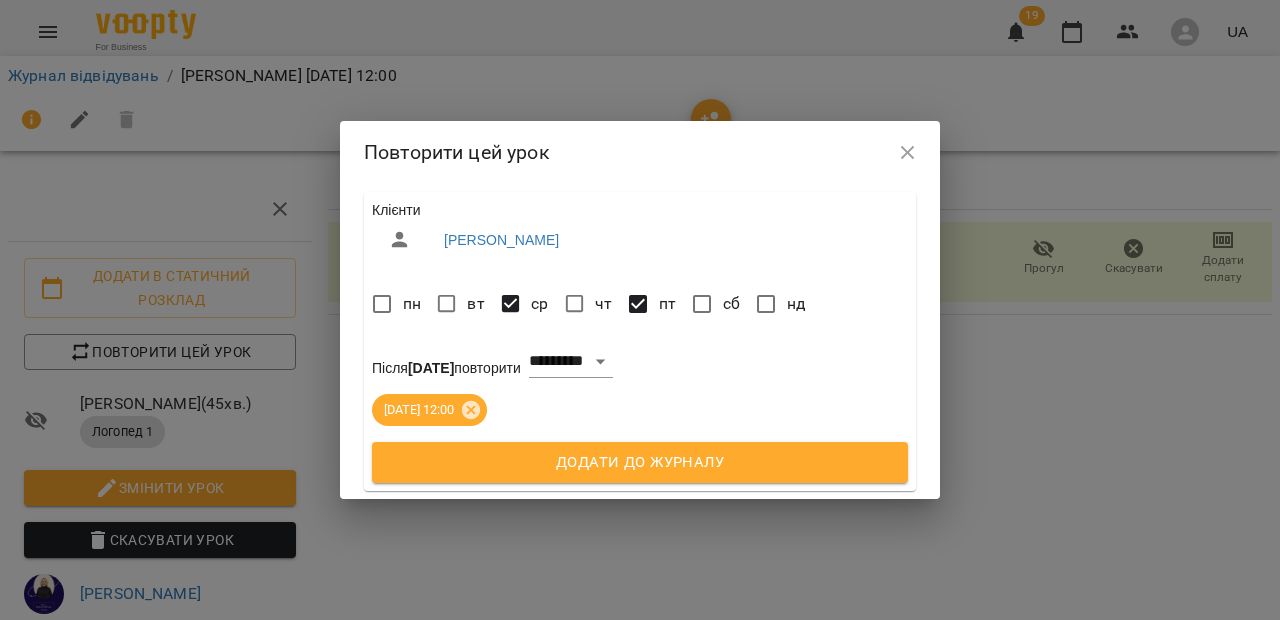 click on "Додати до журналу" at bounding box center [640, 463] 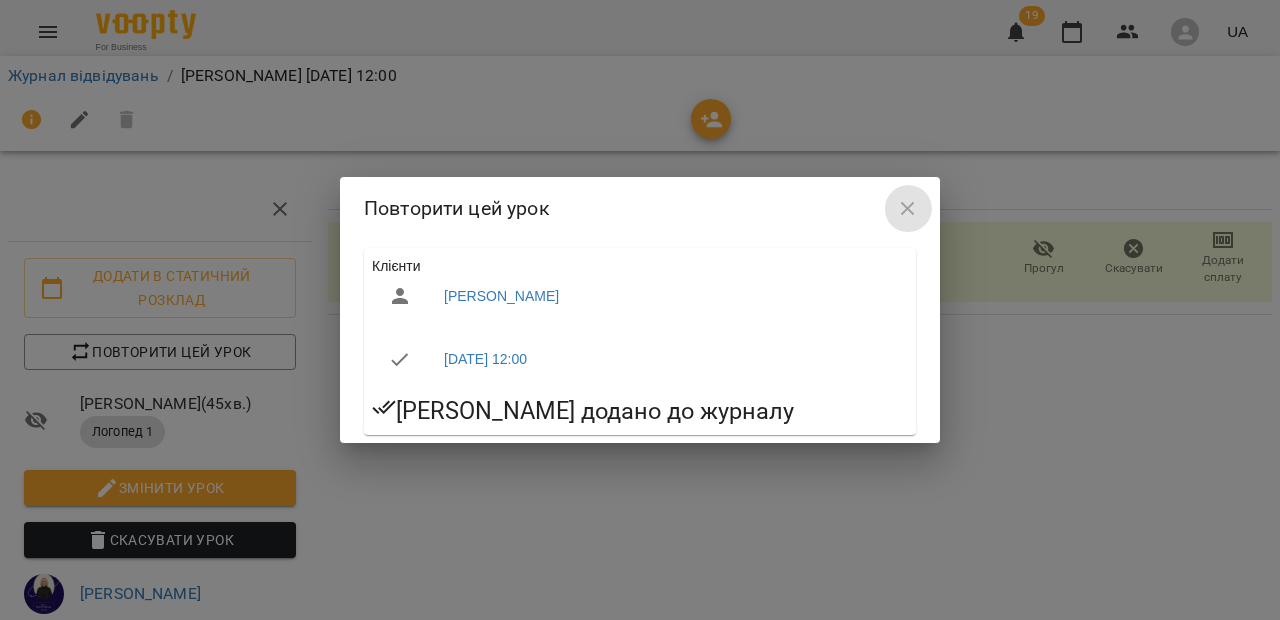 click 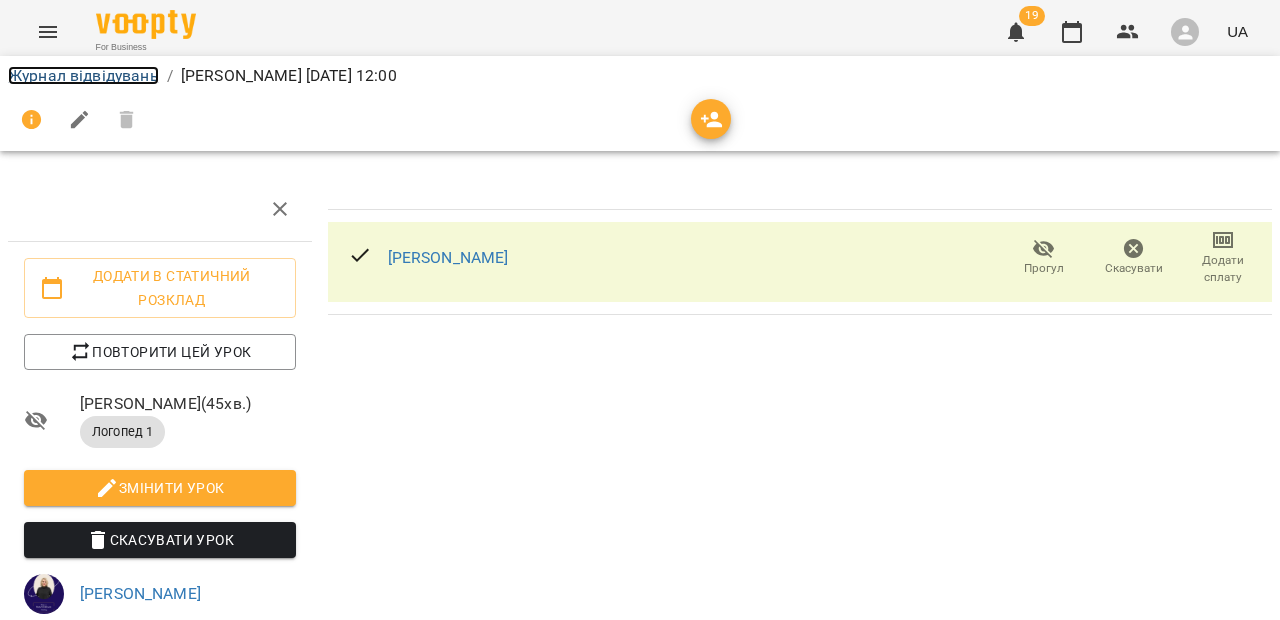 click on "Журнал відвідувань" at bounding box center (83, 75) 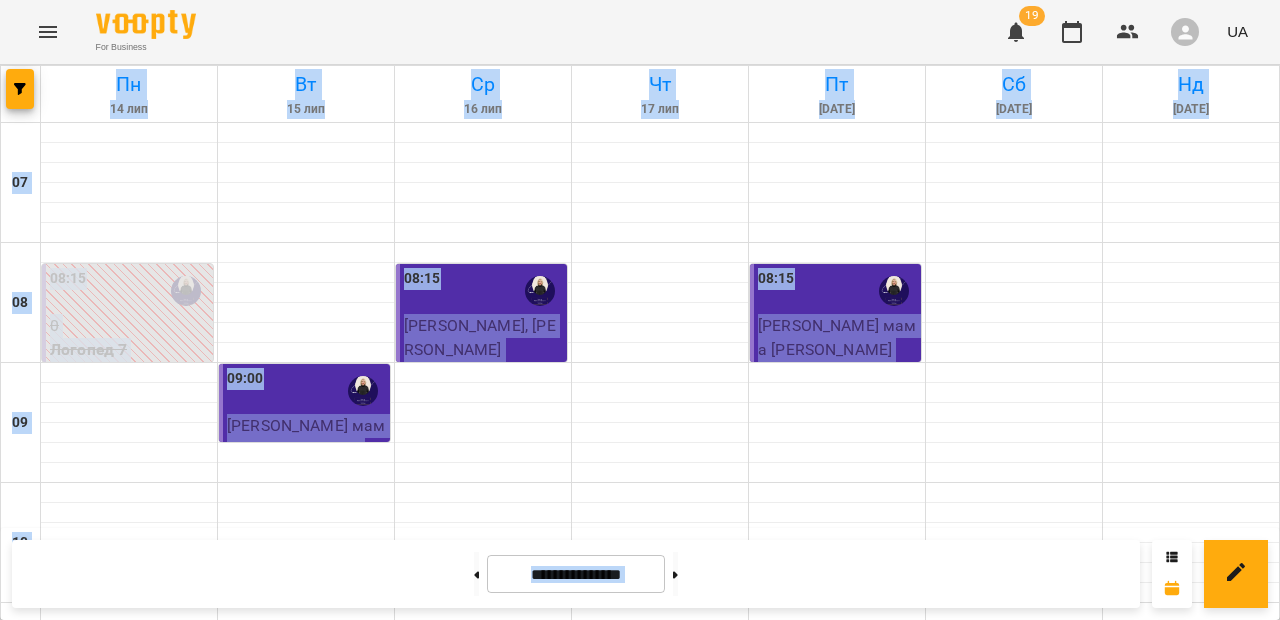 scroll, scrollTop: 246, scrollLeft: 0, axis: vertical 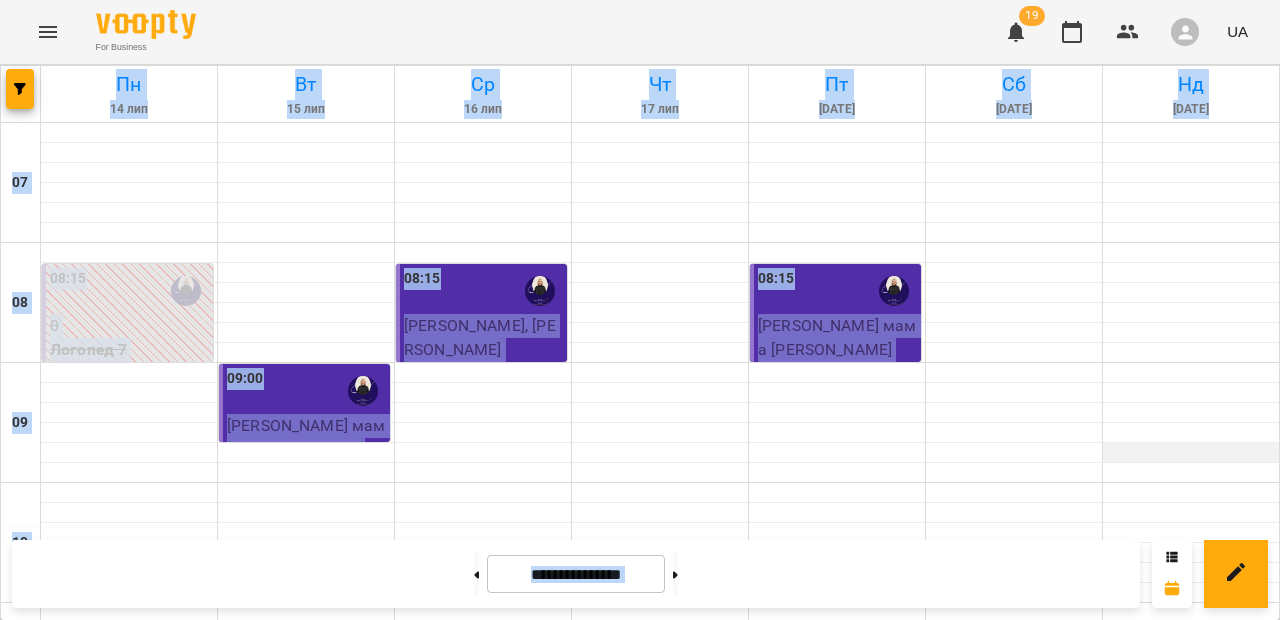 click at bounding box center [1191, 453] 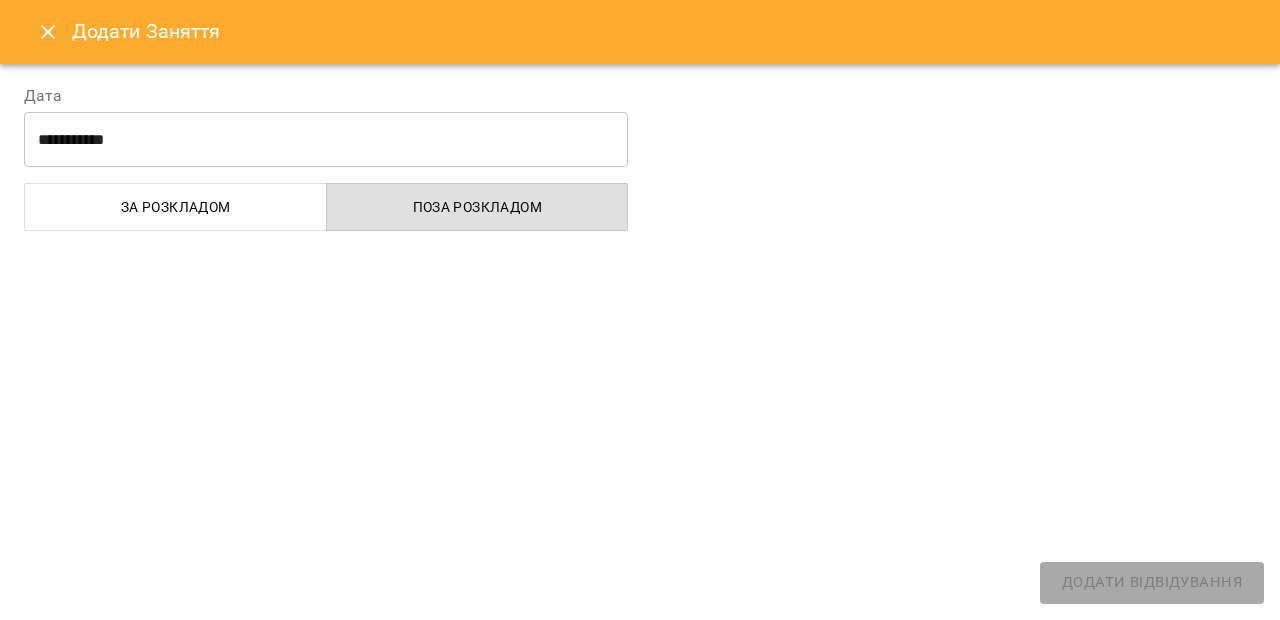 select 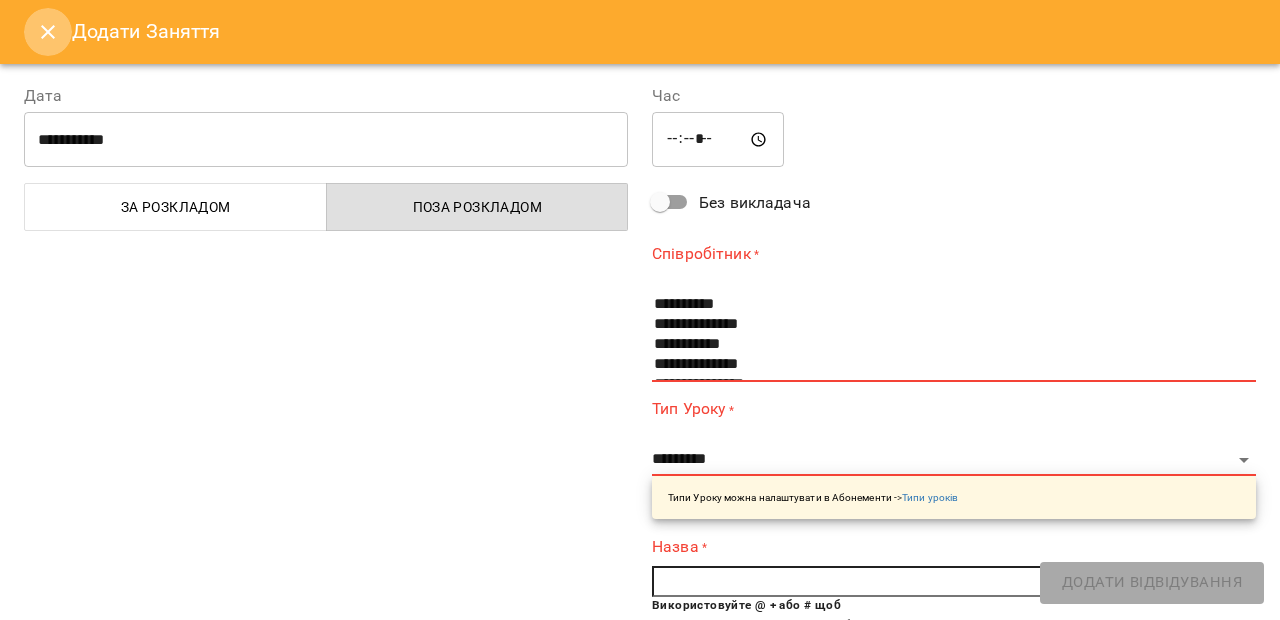 click at bounding box center (48, 32) 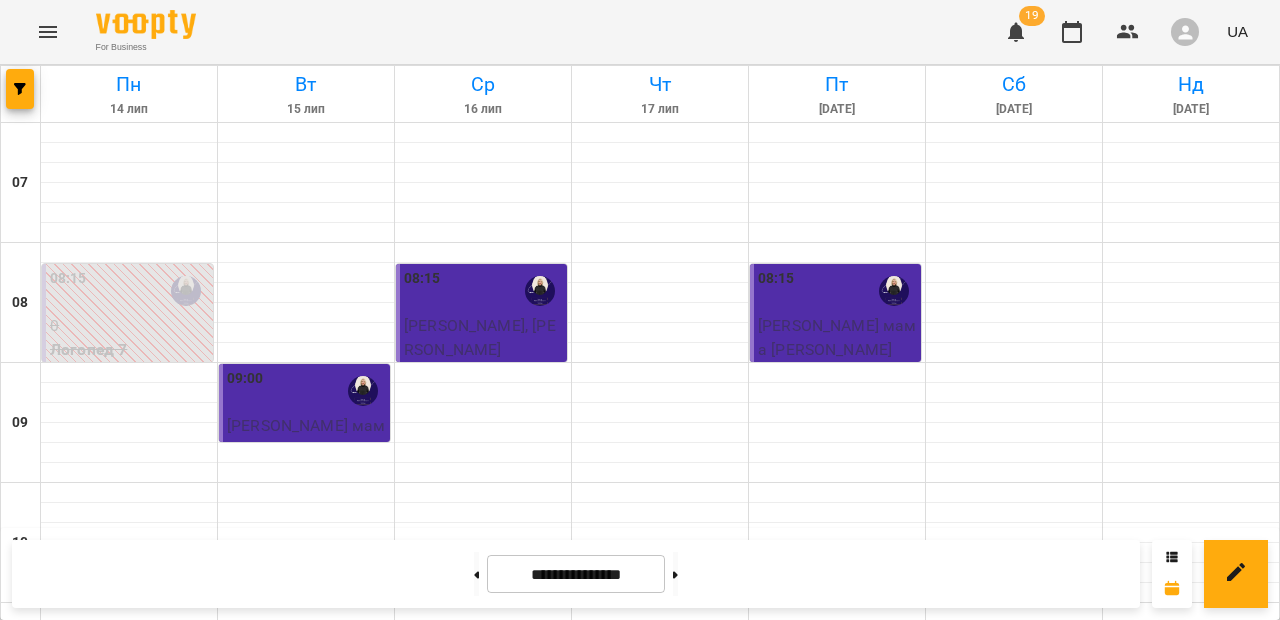 scroll, scrollTop: 522, scrollLeft: 0, axis: vertical 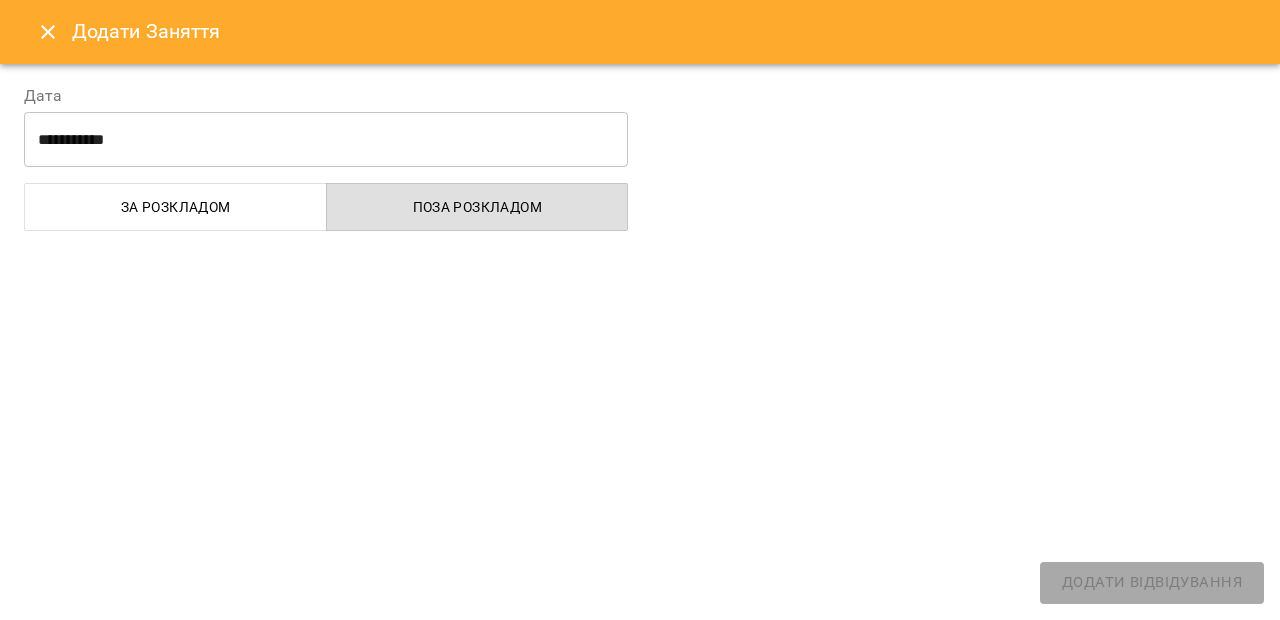 select 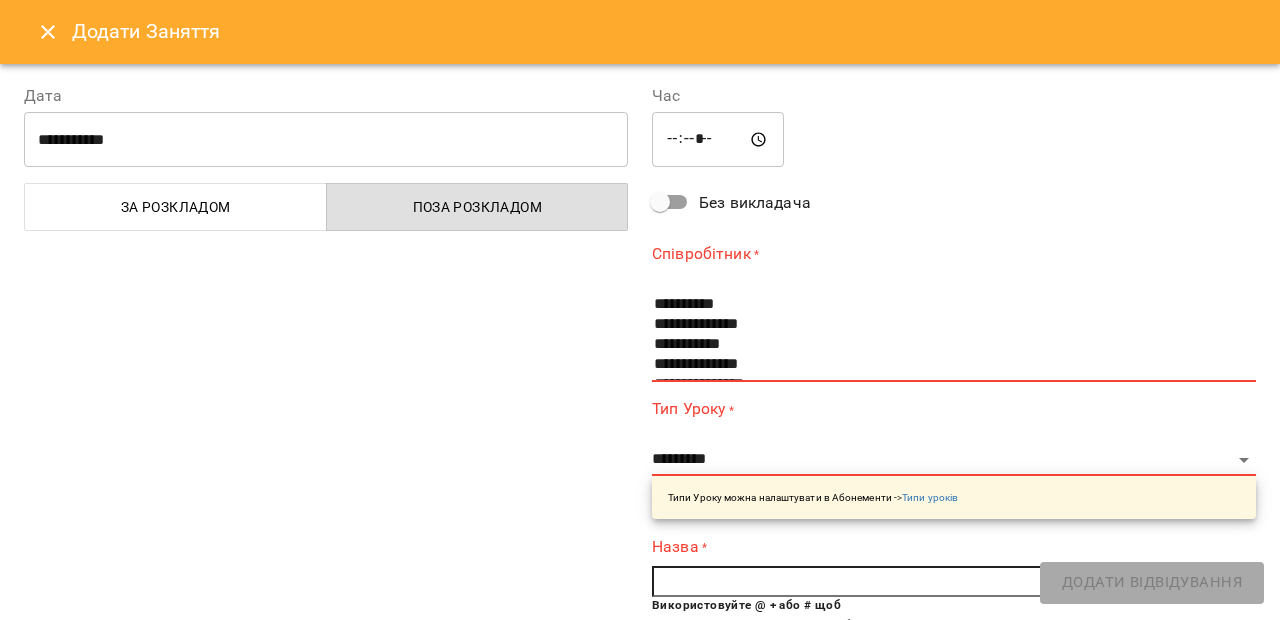click on "*****" at bounding box center (718, 140) 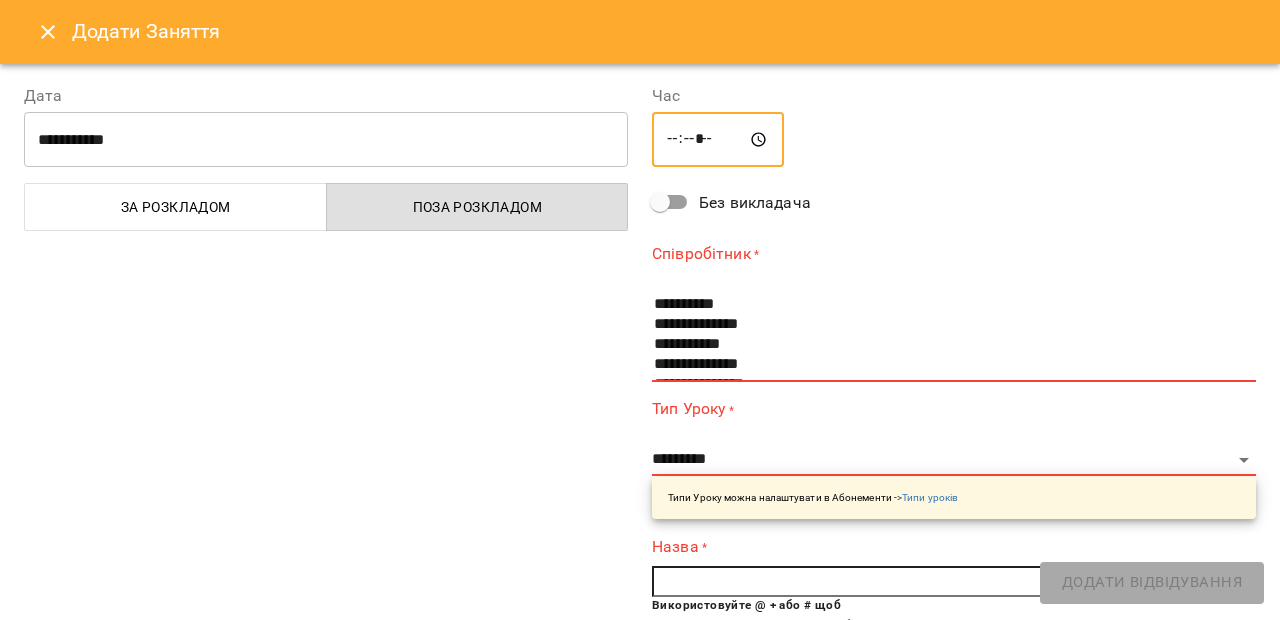 type on "*****" 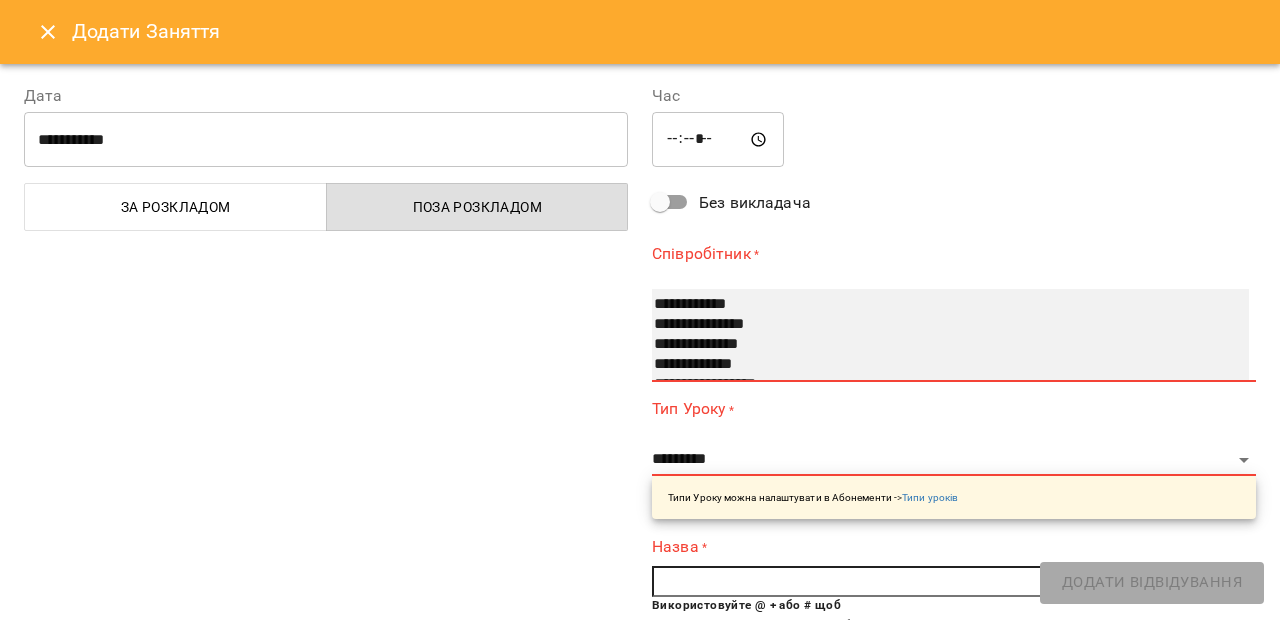 scroll, scrollTop: 180, scrollLeft: 0, axis: vertical 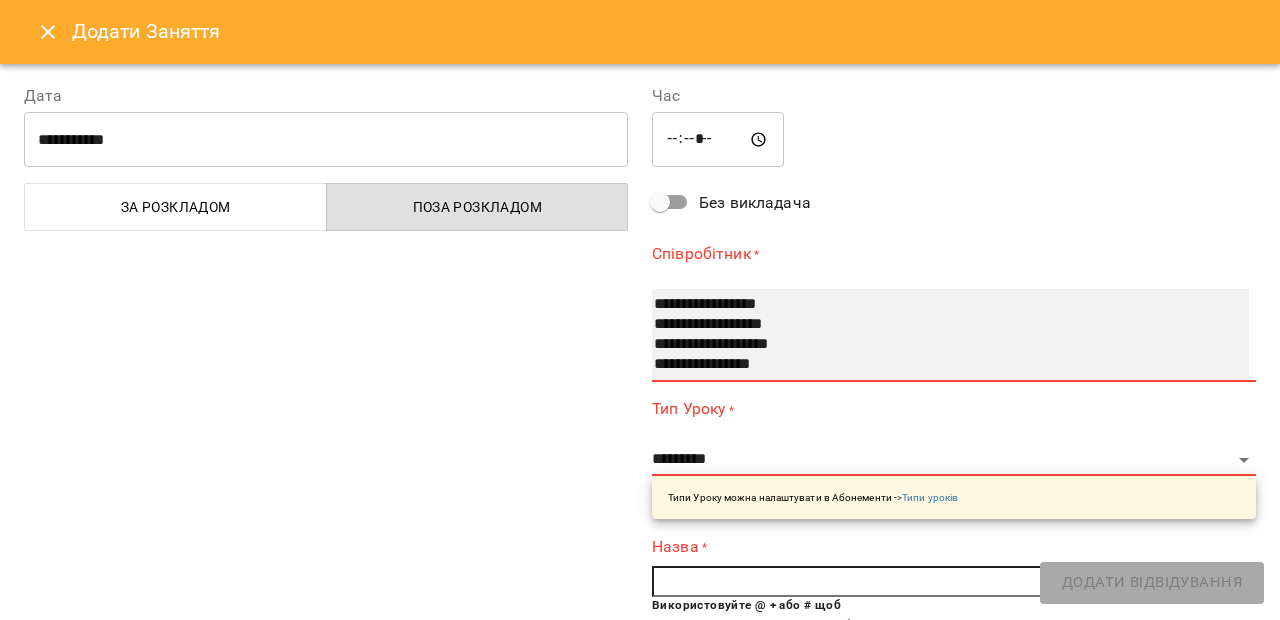 select on "**********" 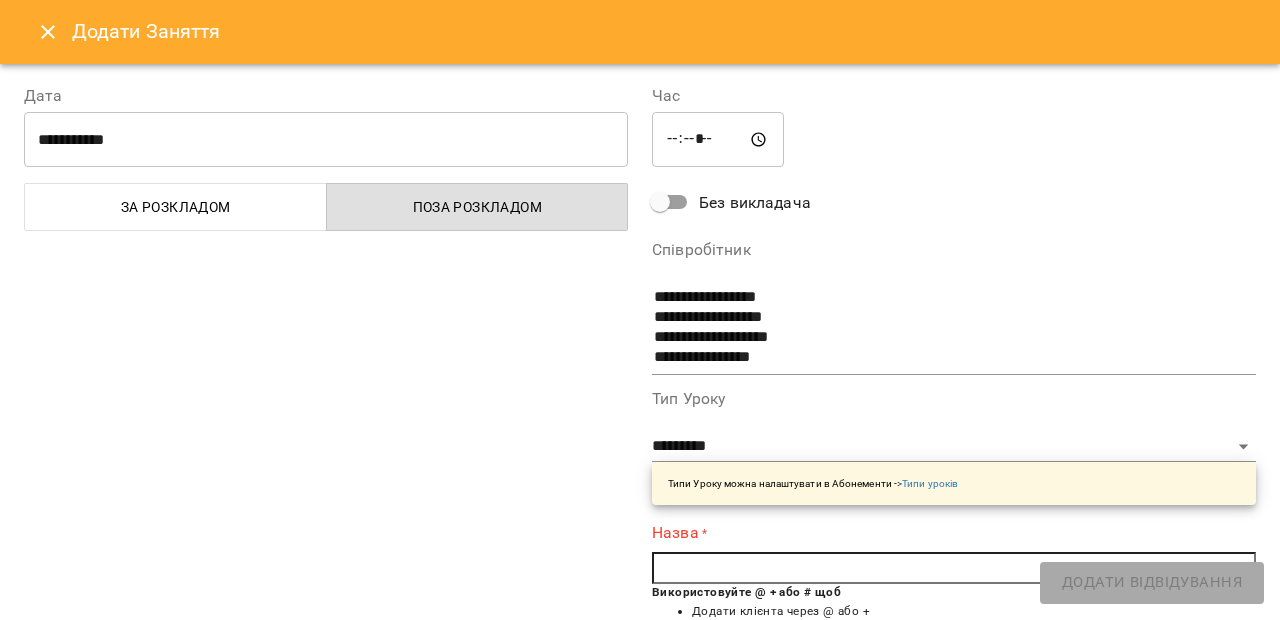 click at bounding box center [954, 568] 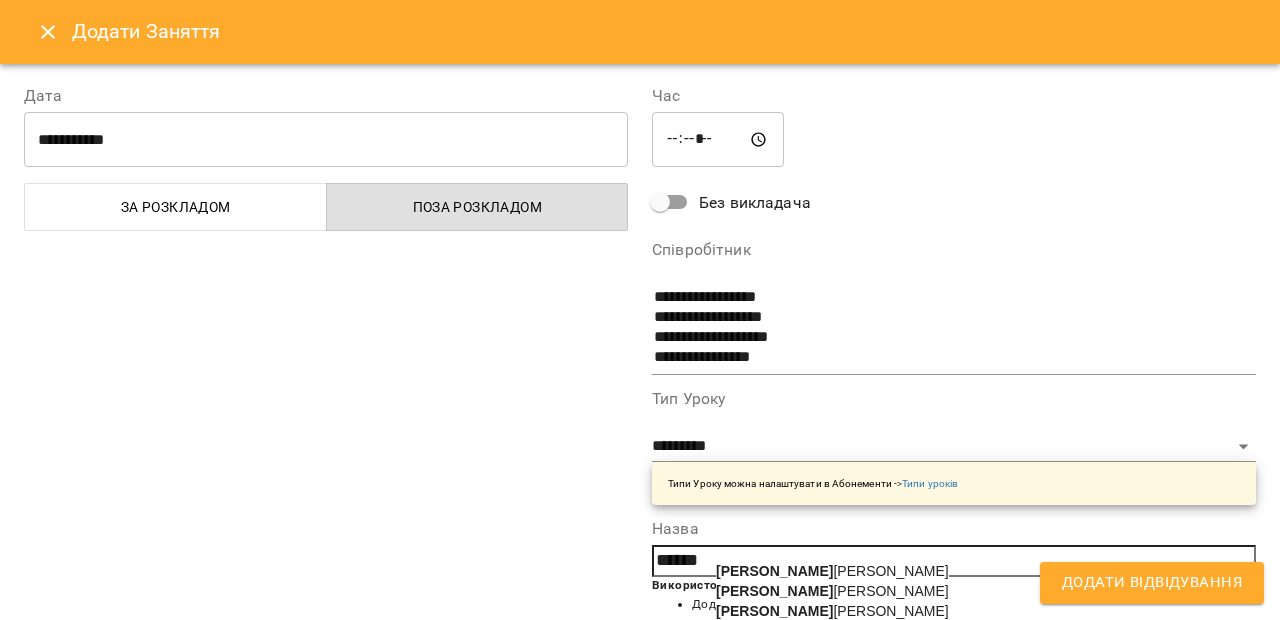 click on "[PERSON_NAME]" at bounding box center [832, 591] 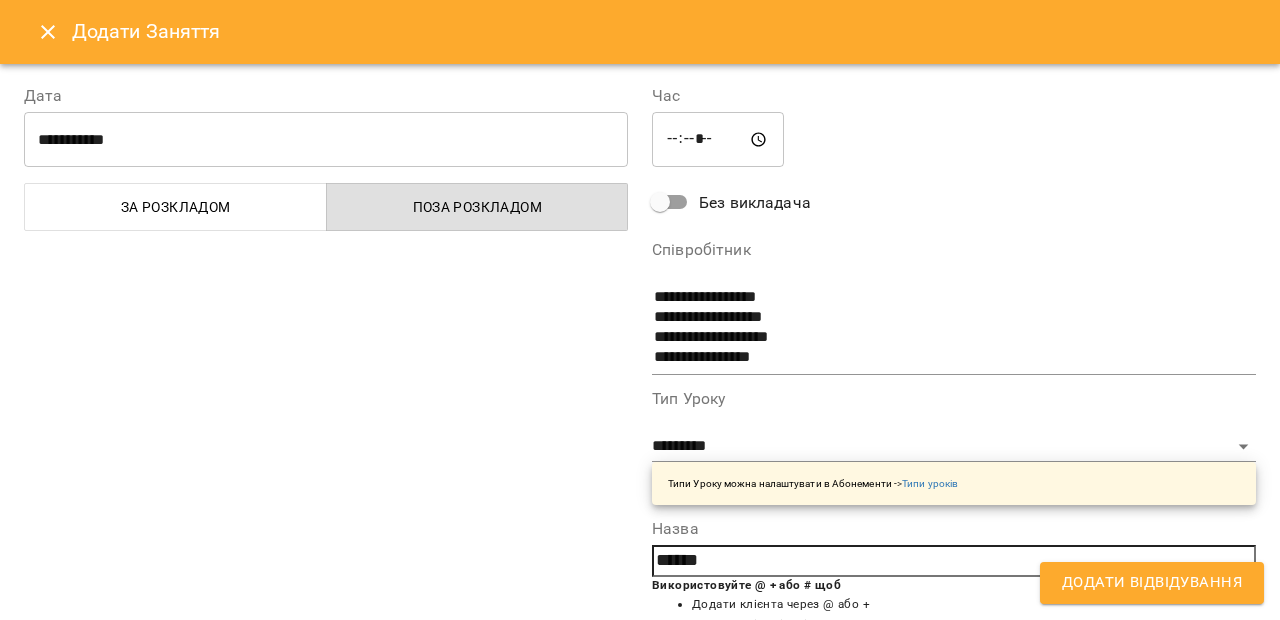 type on "**********" 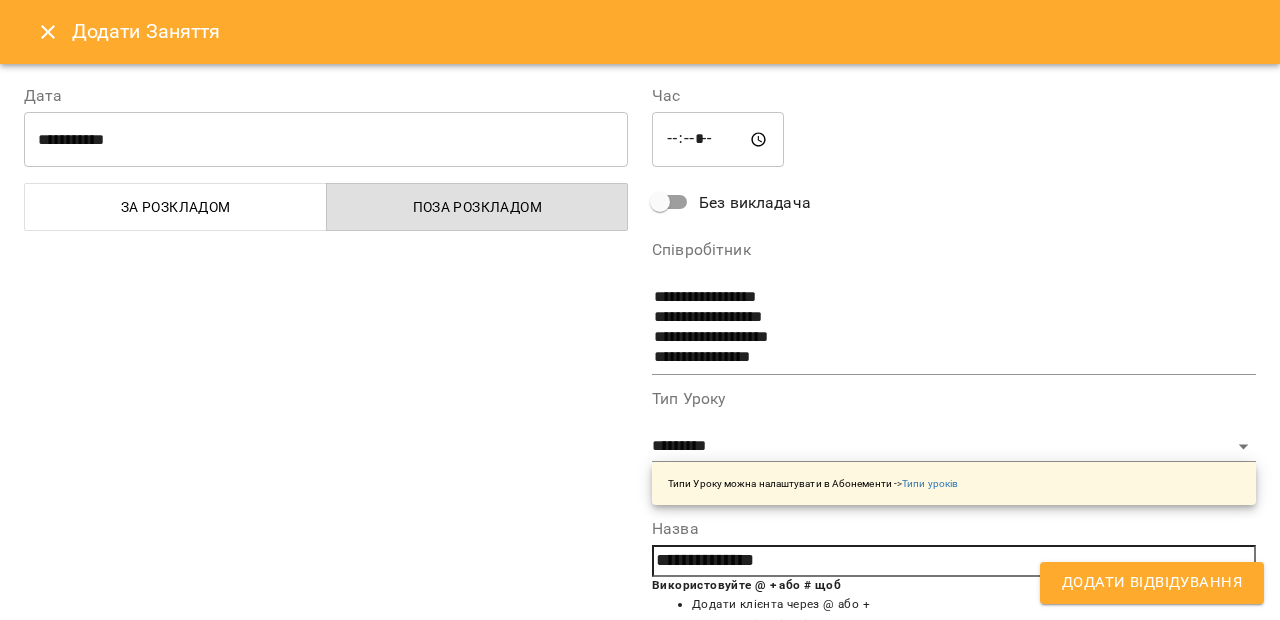 click on "Додати Відвідування" at bounding box center [1152, 583] 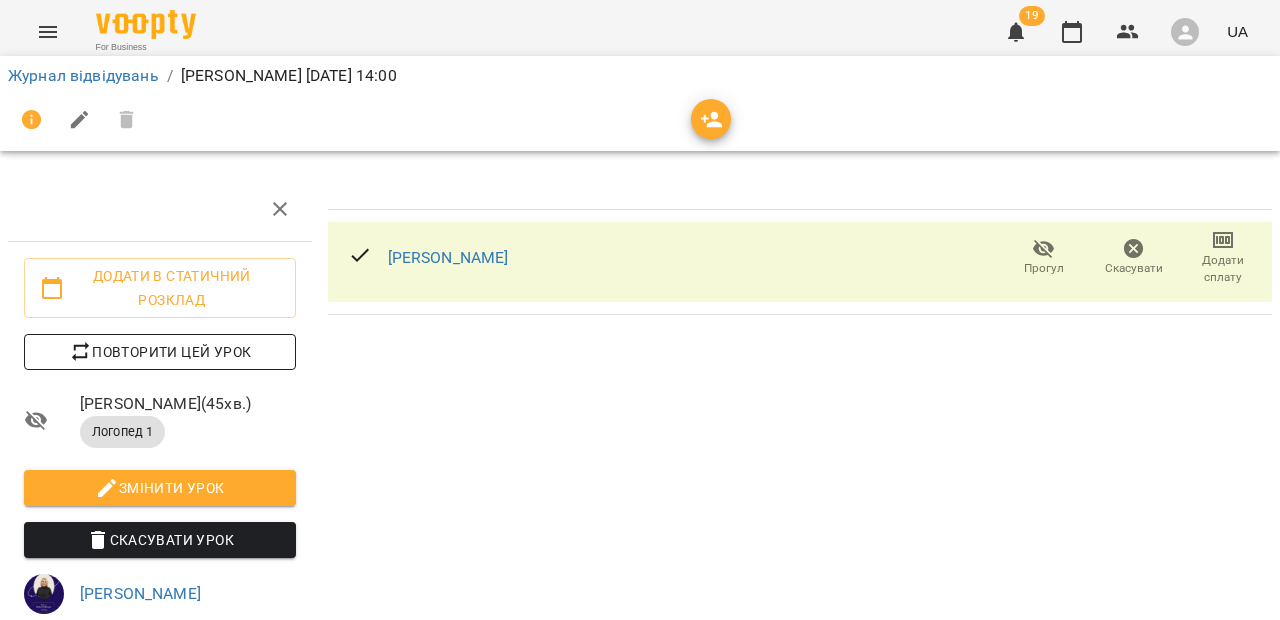 click on "Повторити цей урок" at bounding box center [160, 352] 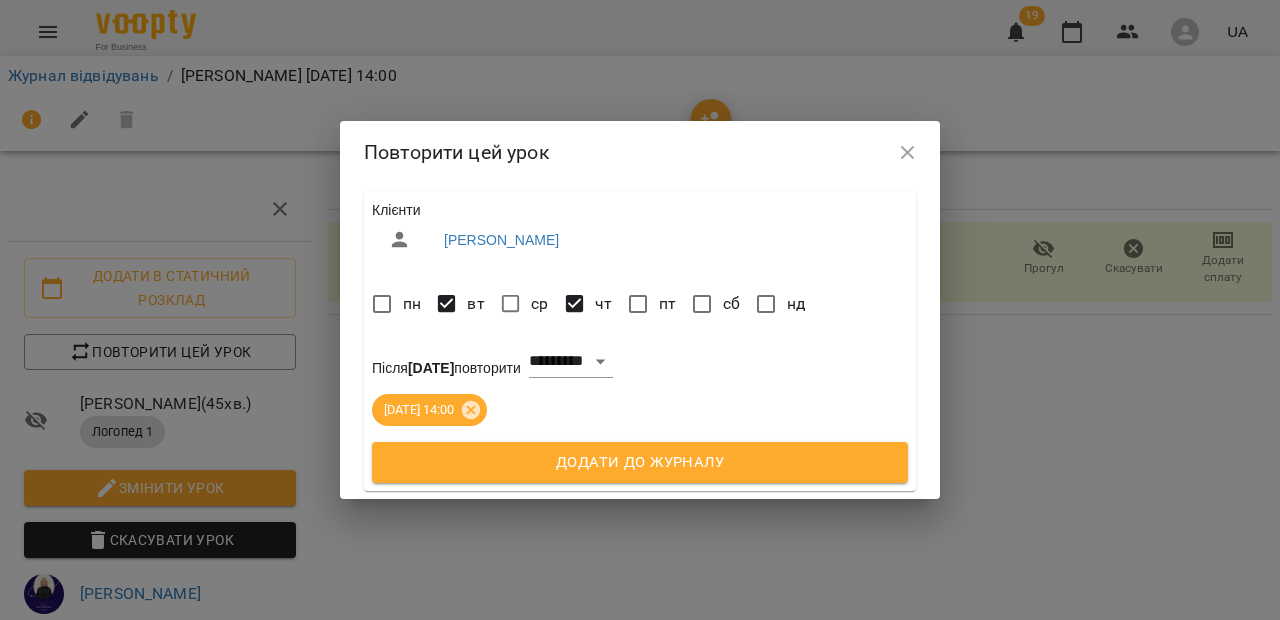 click on "Додати до журналу" at bounding box center (640, 463) 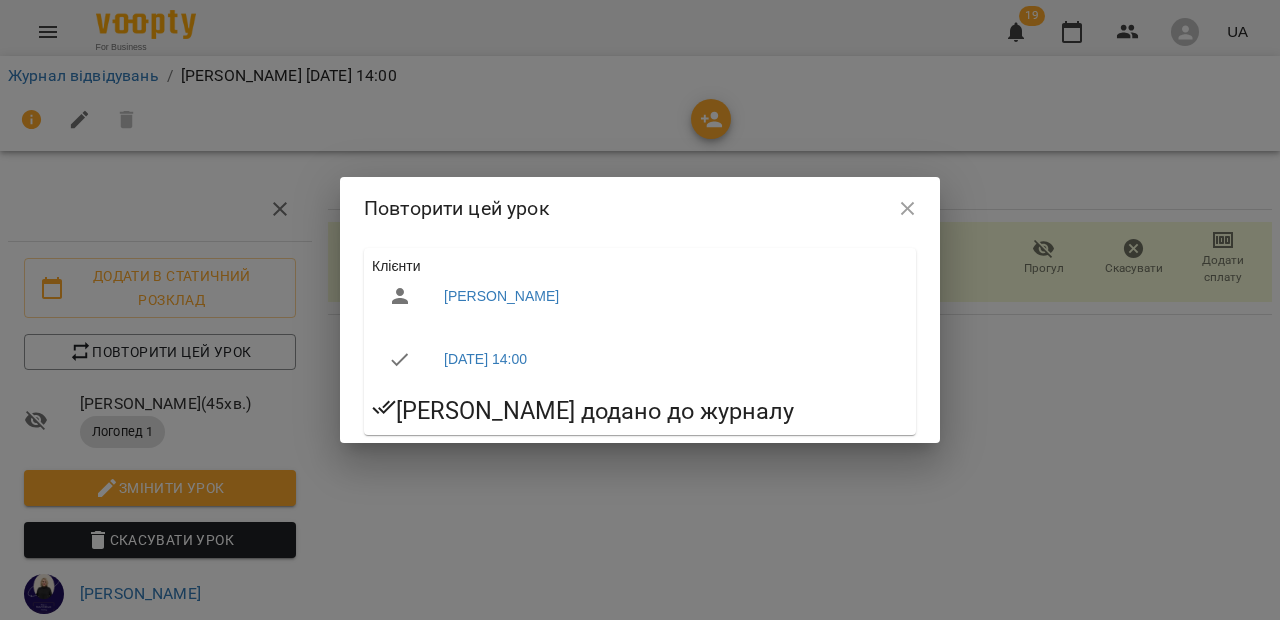 click 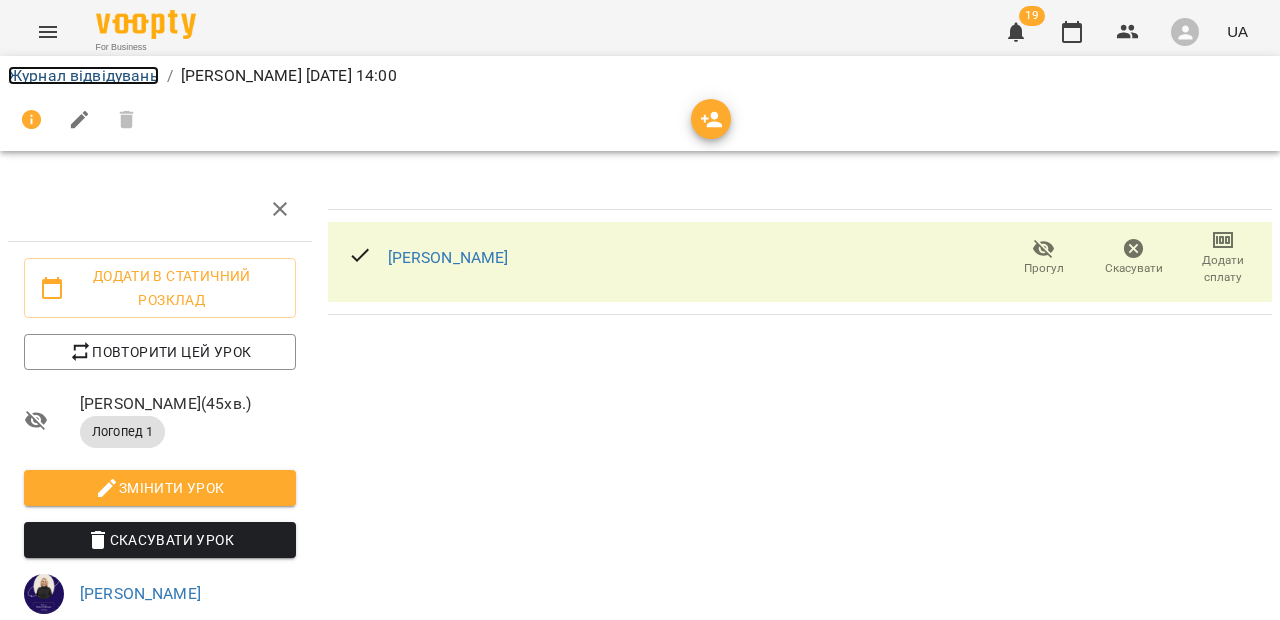 click on "Журнал відвідувань" at bounding box center [83, 75] 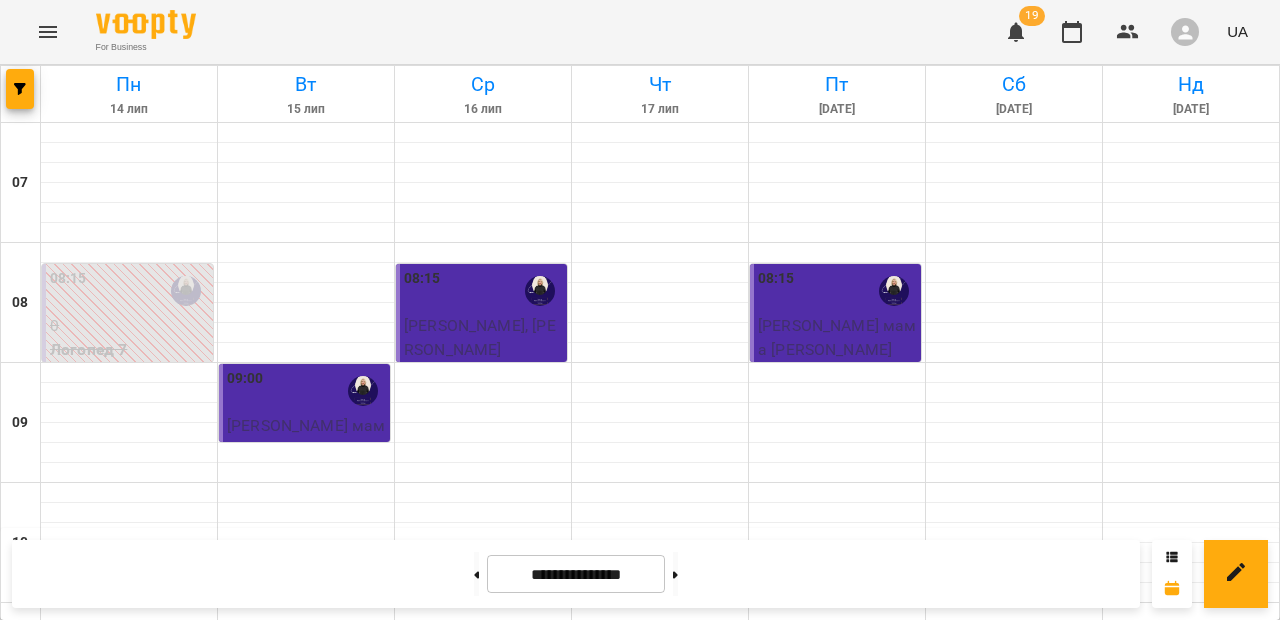 scroll, scrollTop: 23, scrollLeft: 0, axis: vertical 